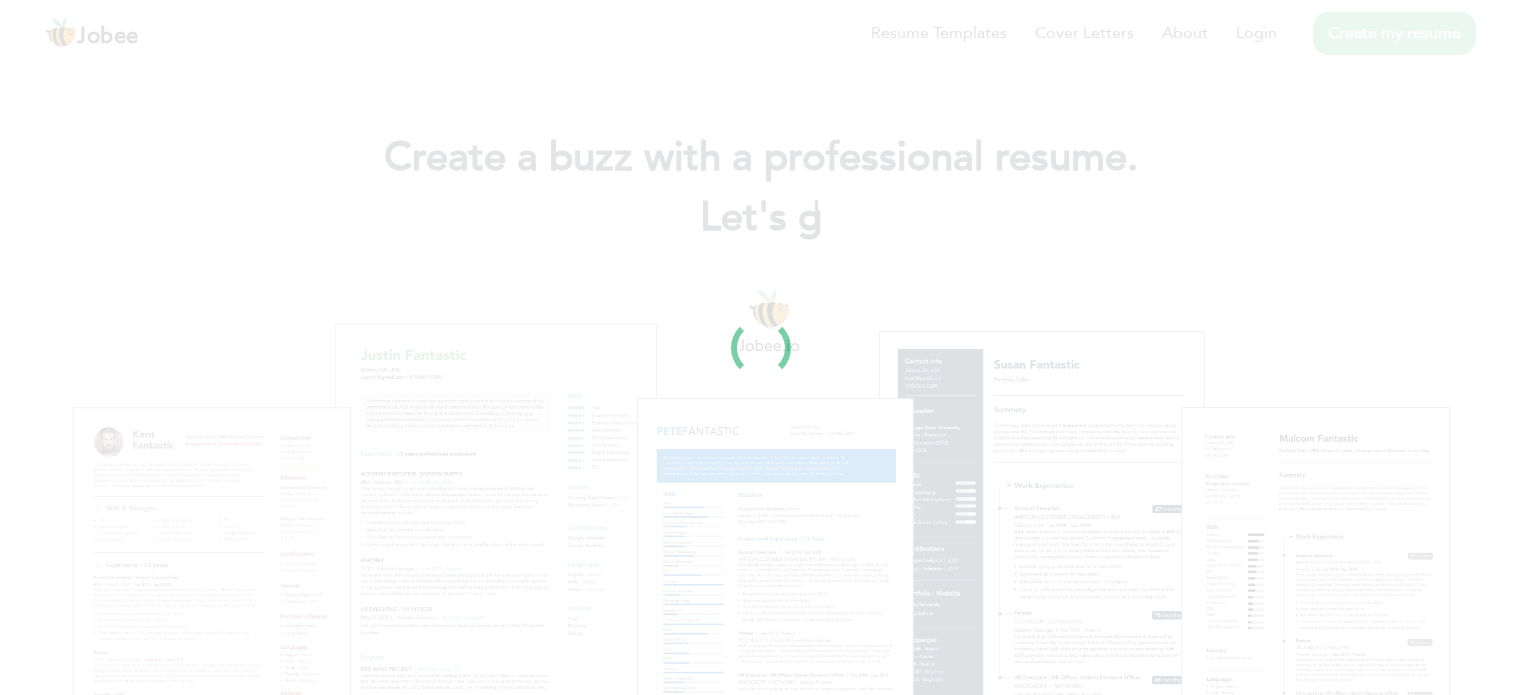 scroll, scrollTop: 0, scrollLeft: 0, axis: both 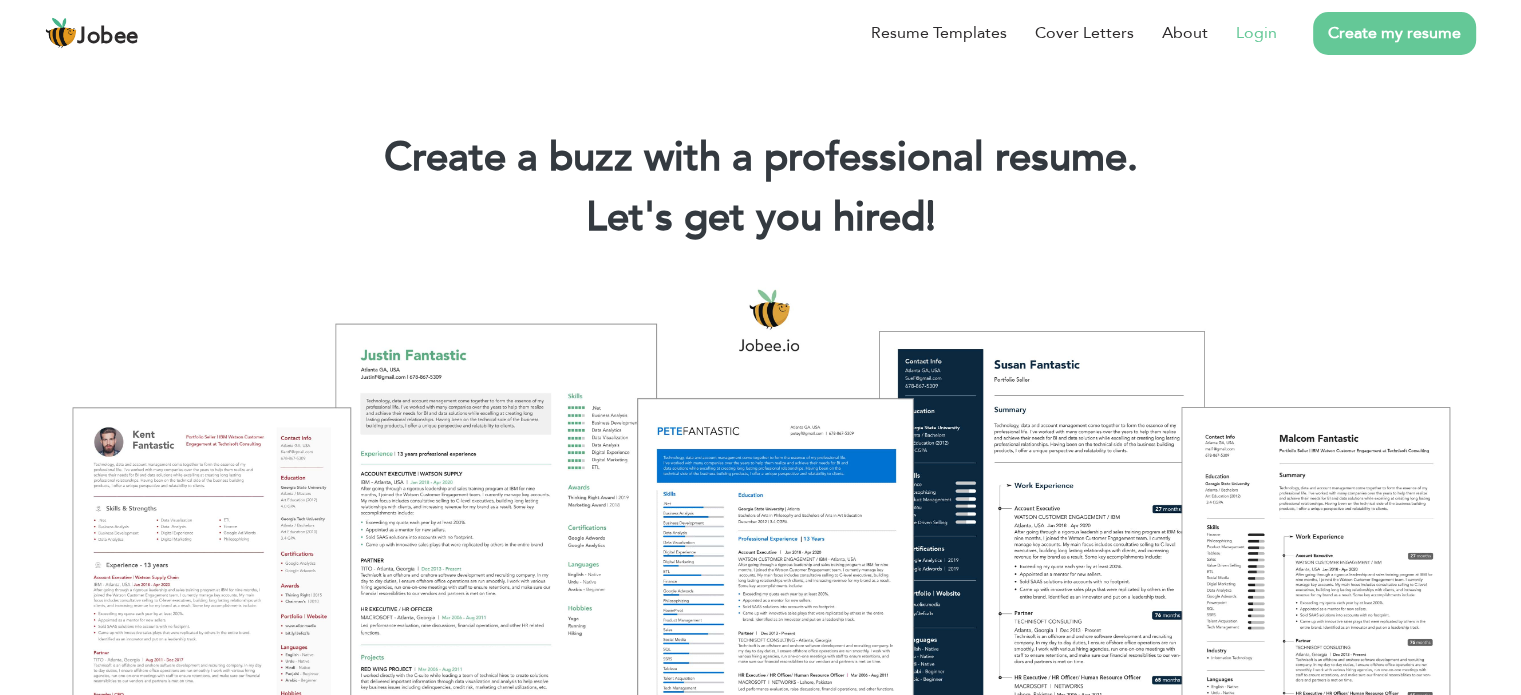 click on "Login" at bounding box center [1256, 33] 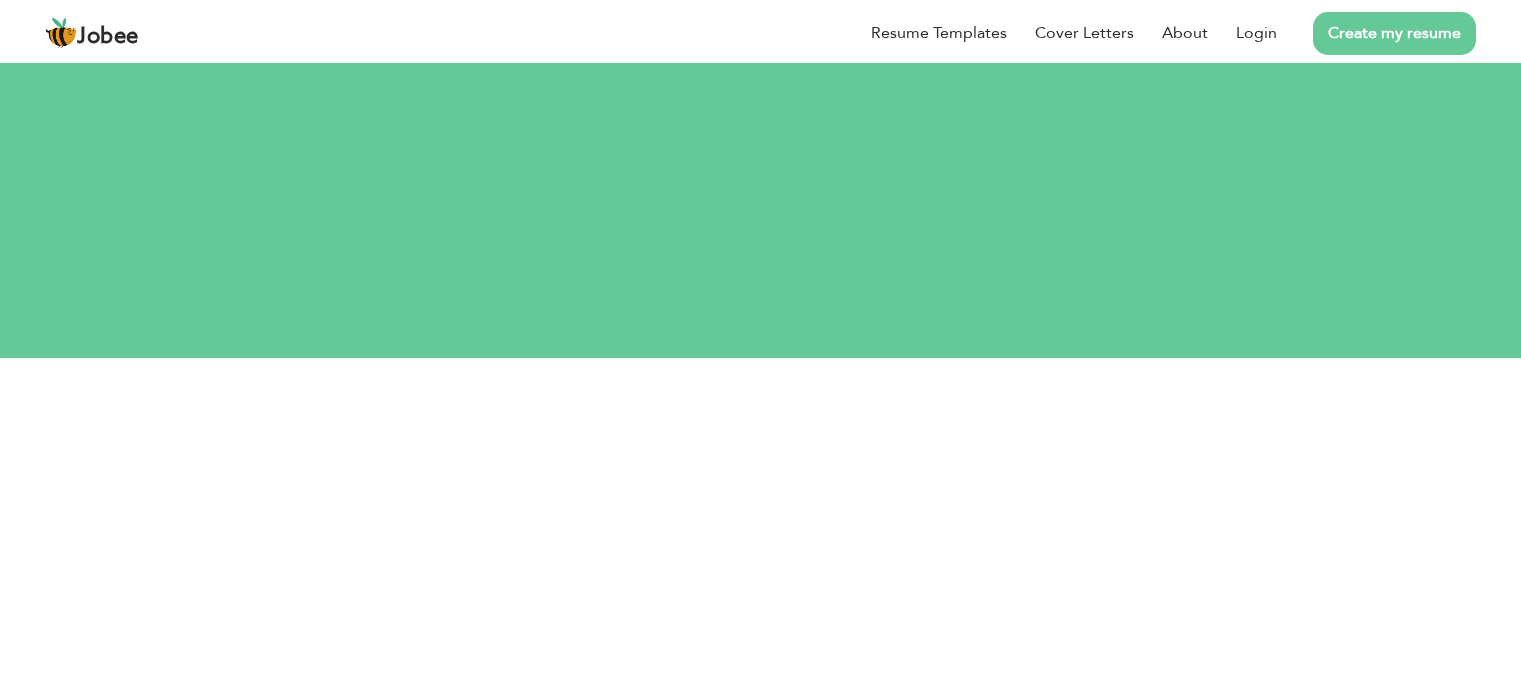 scroll, scrollTop: 0, scrollLeft: 0, axis: both 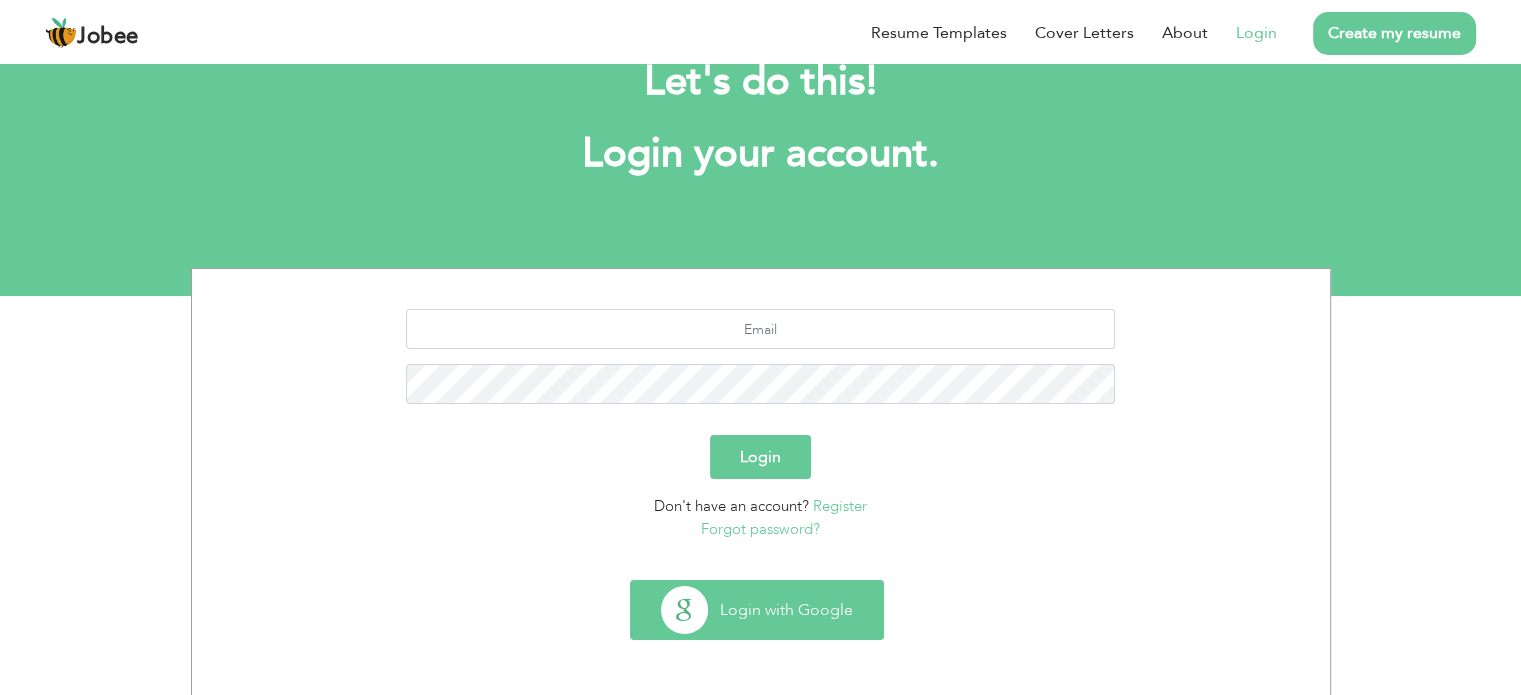 click on "Login with Google" at bounding box center (757, 610) 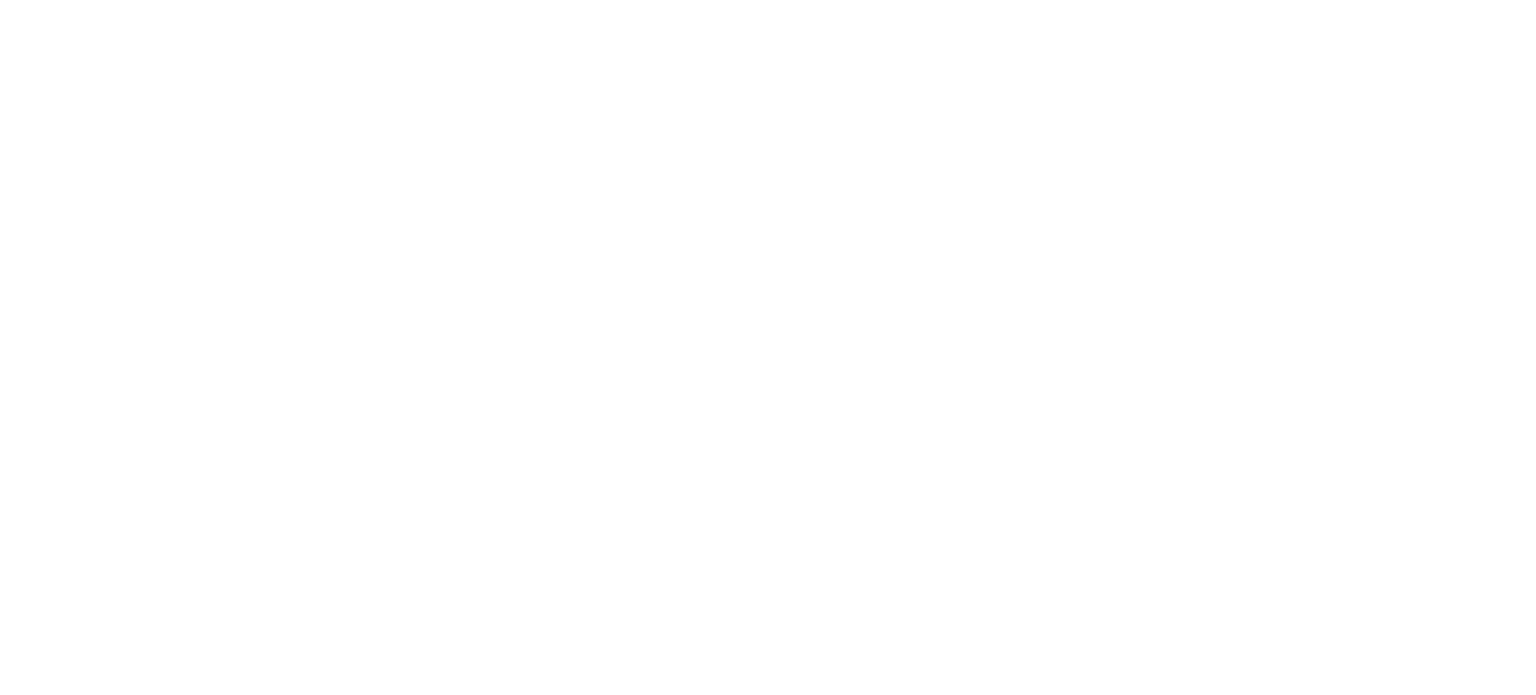 scroll, scrollTop: 0, scrollLeft: 0, axis: both 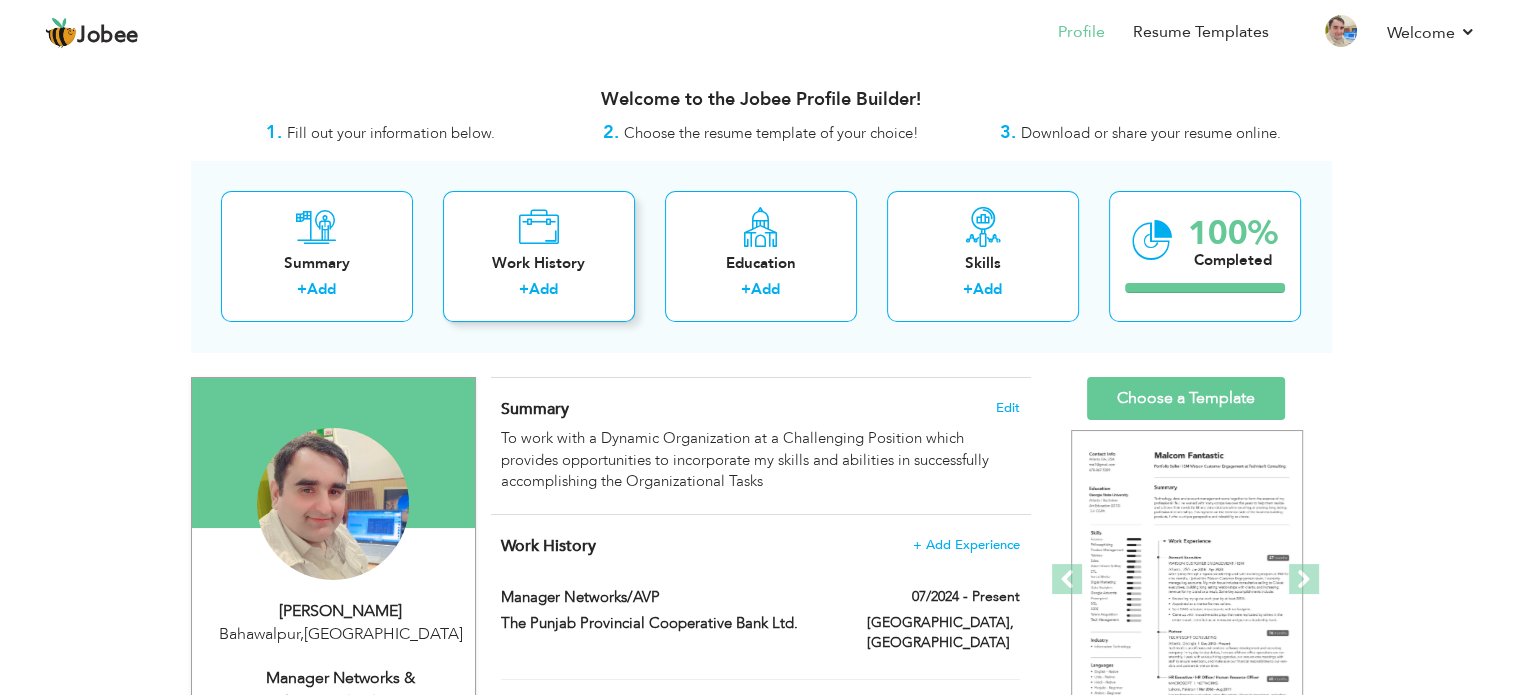 click on "+  Add" at bounding box center (539, 292) 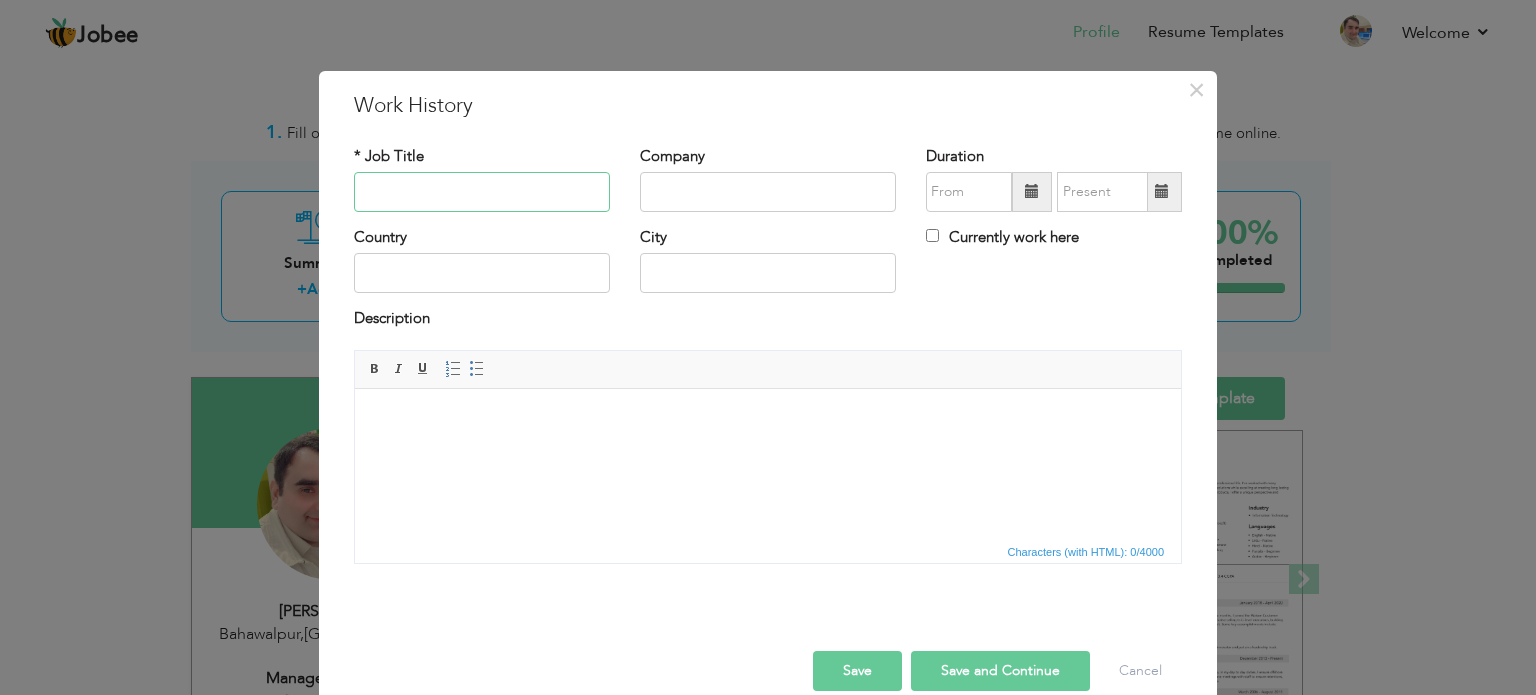 click at bounding box center (482, 192) 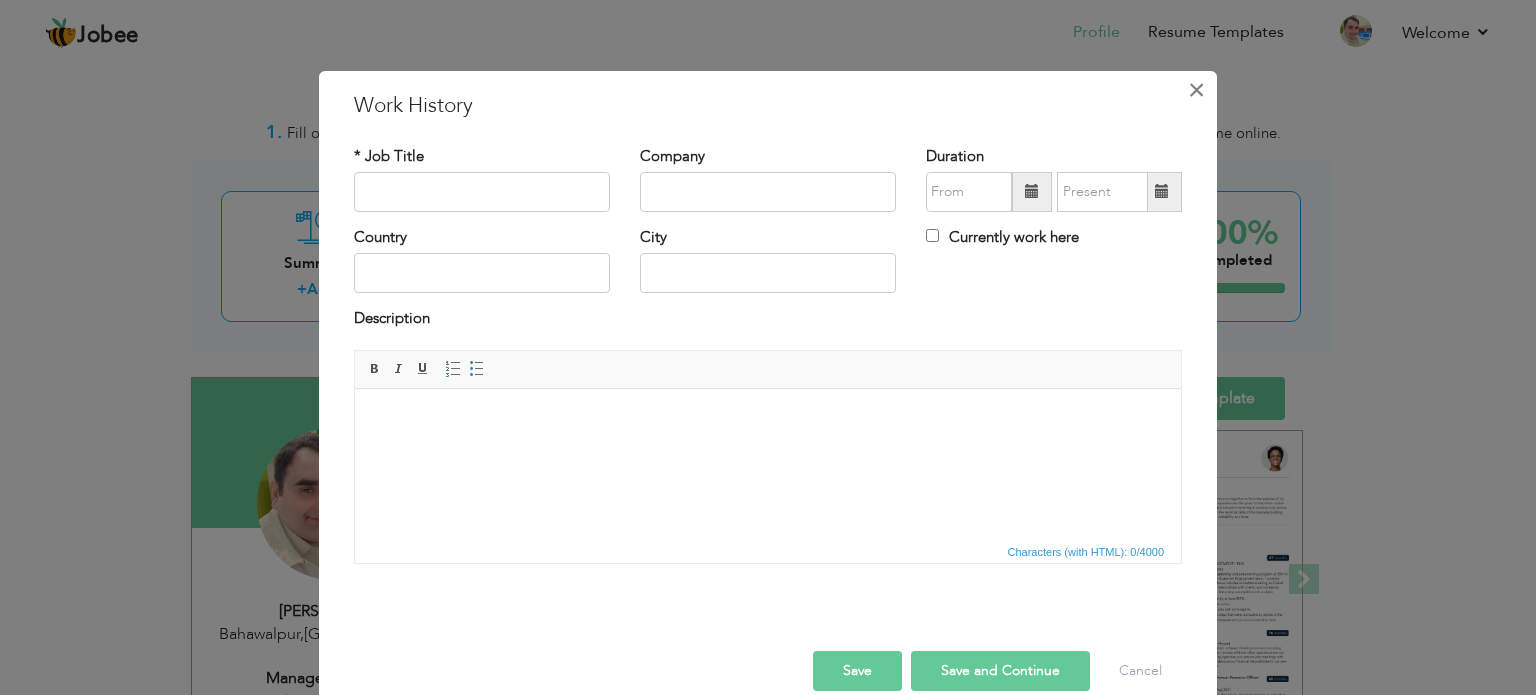click on "×" at bounding box center [1196, 90] 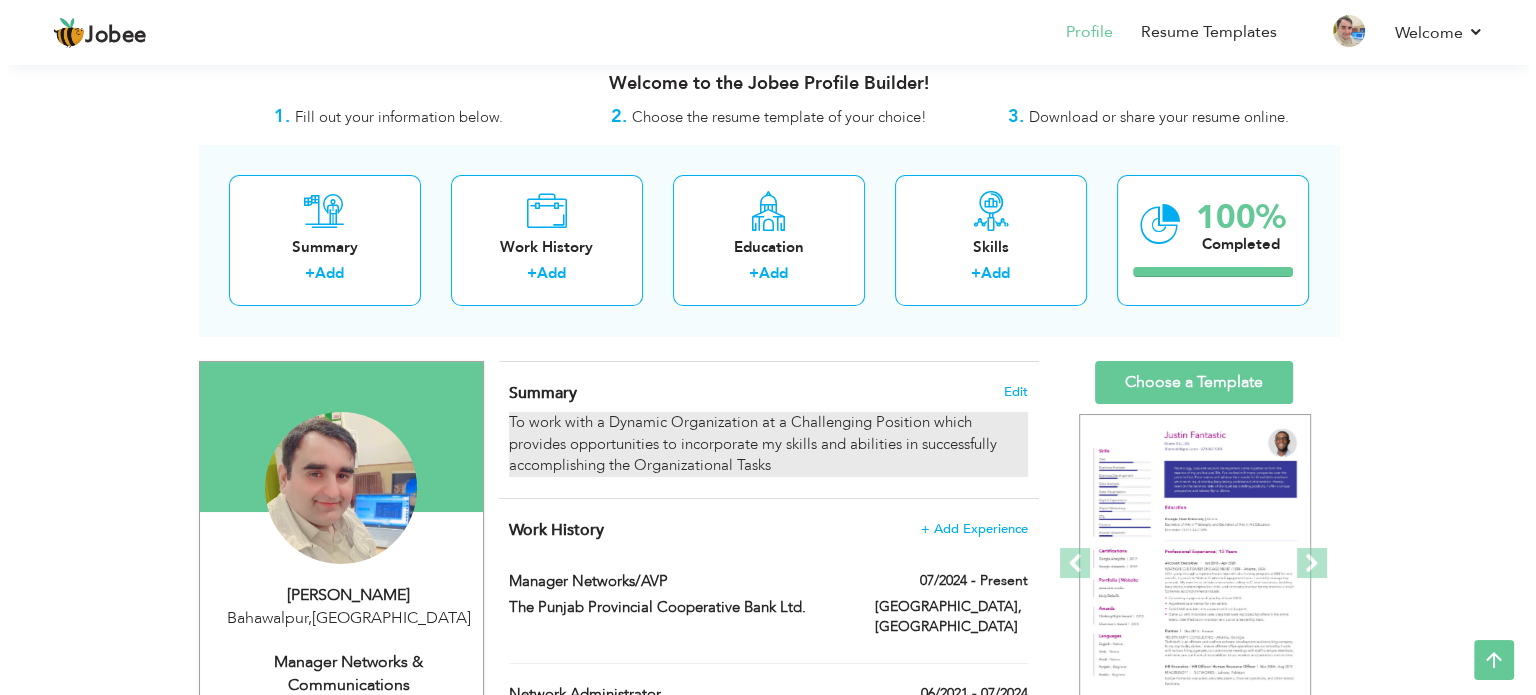 scroll, scrollTop: 0, scrollLeft: 0, axis: both 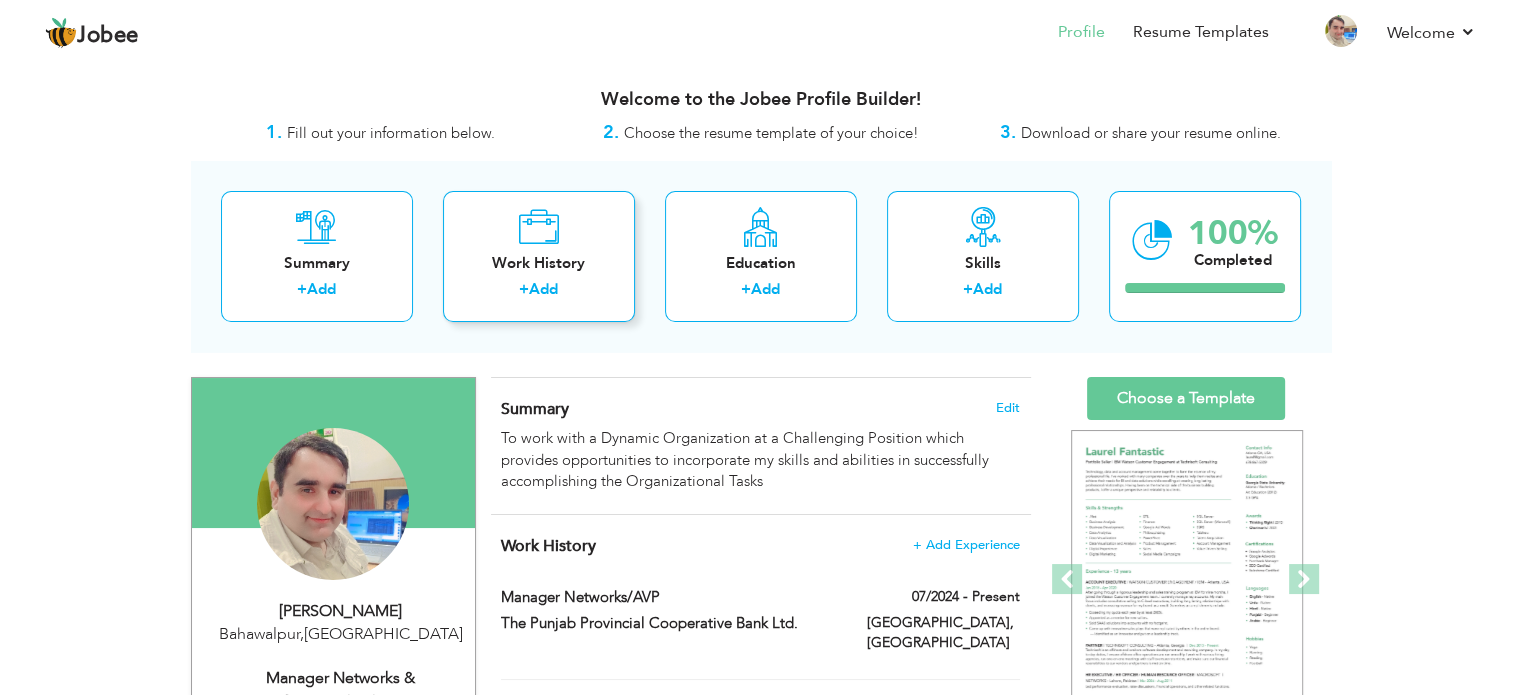 click at bounding box center [538, 227] 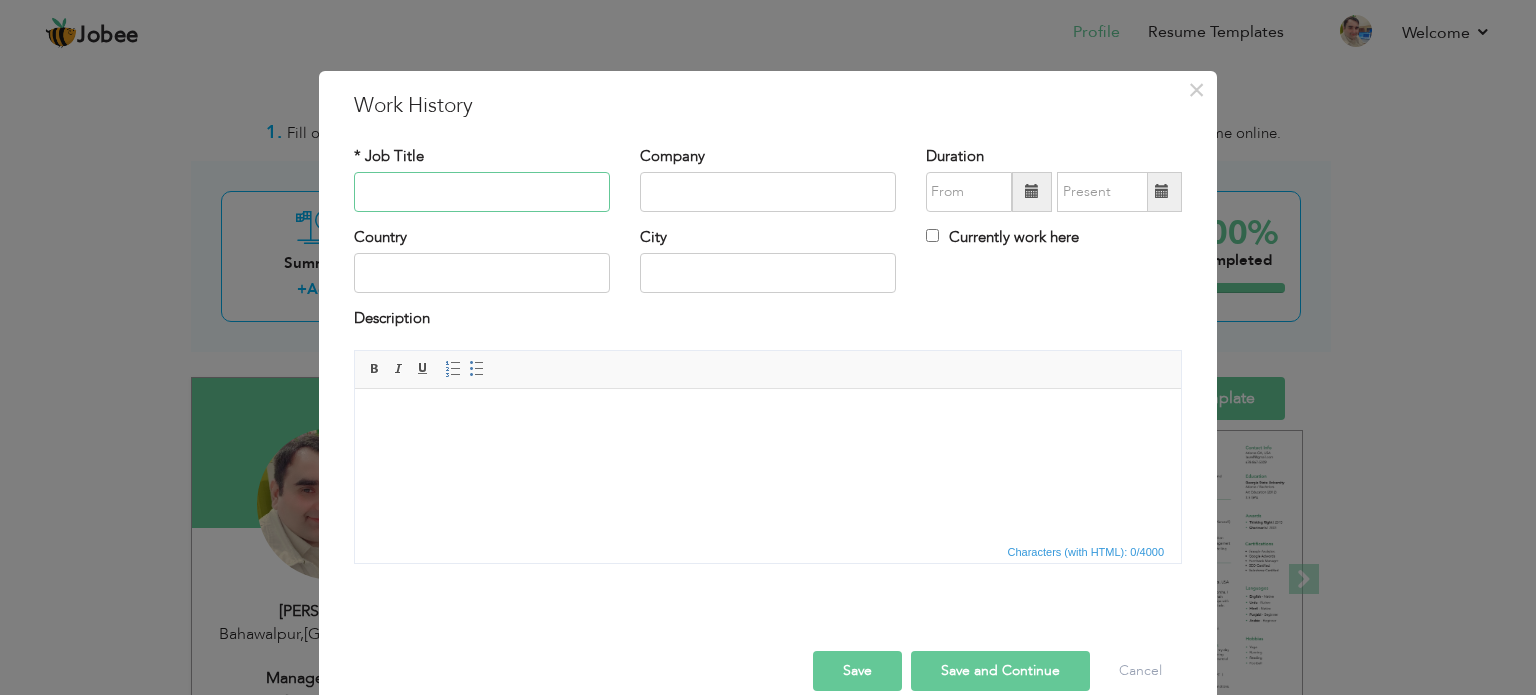 click at bounding box center (482, 192) 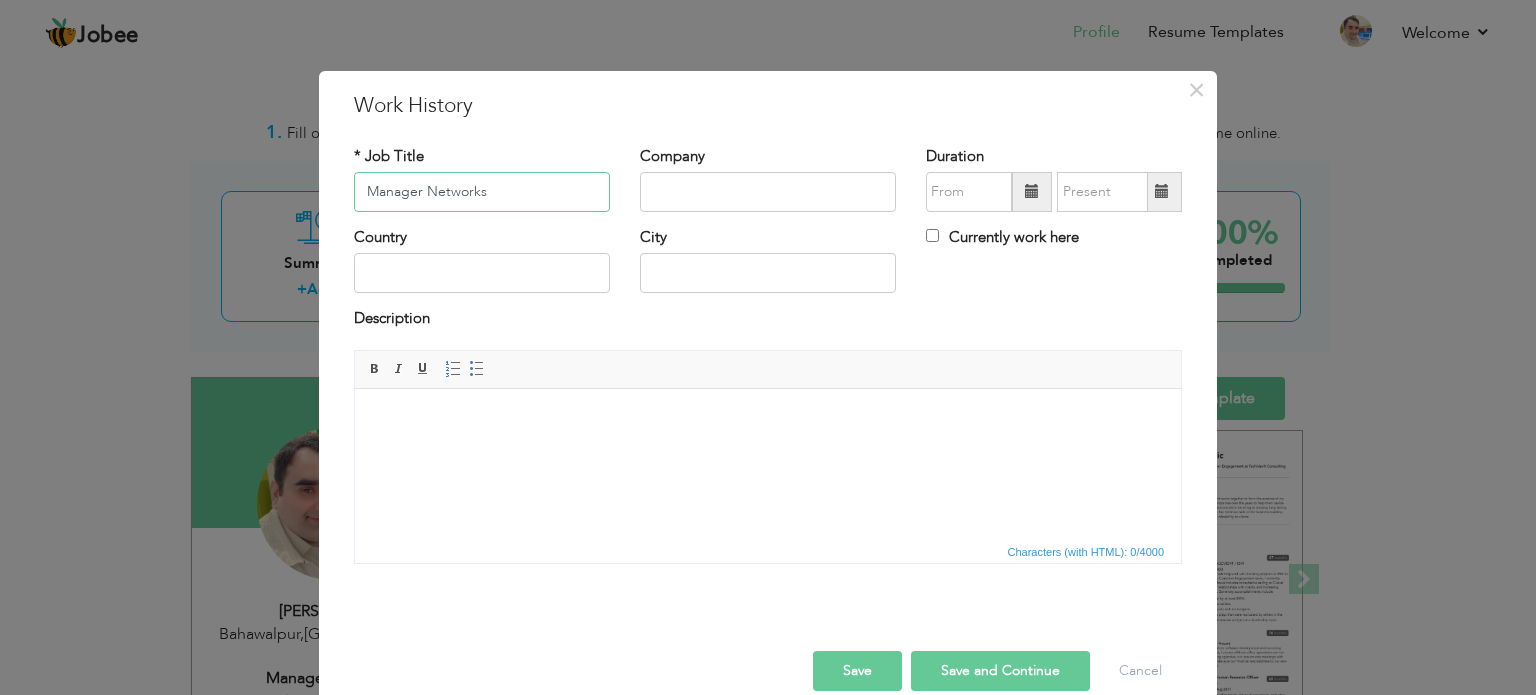 type on "Manager Networks" 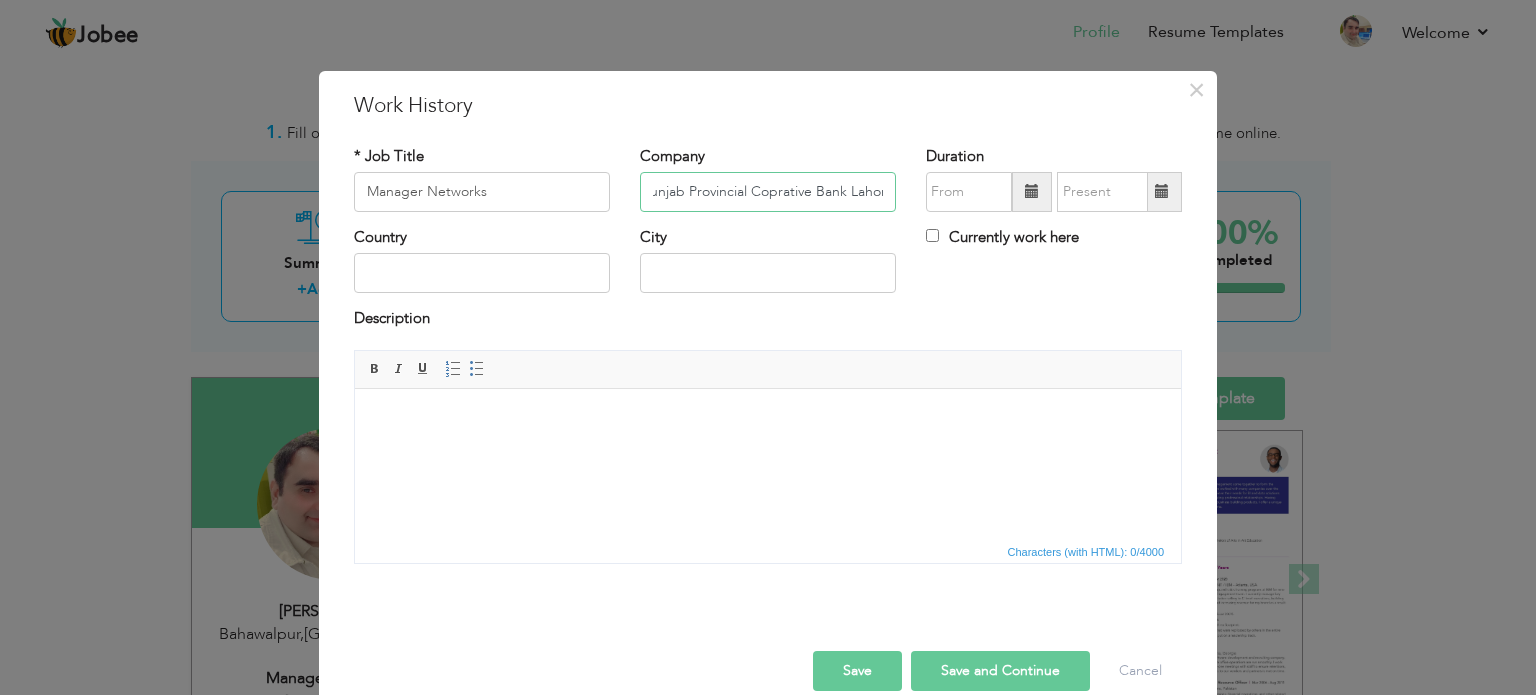 scroll, scrollTop: 0, scrollLeft: 47, axis: horizontal 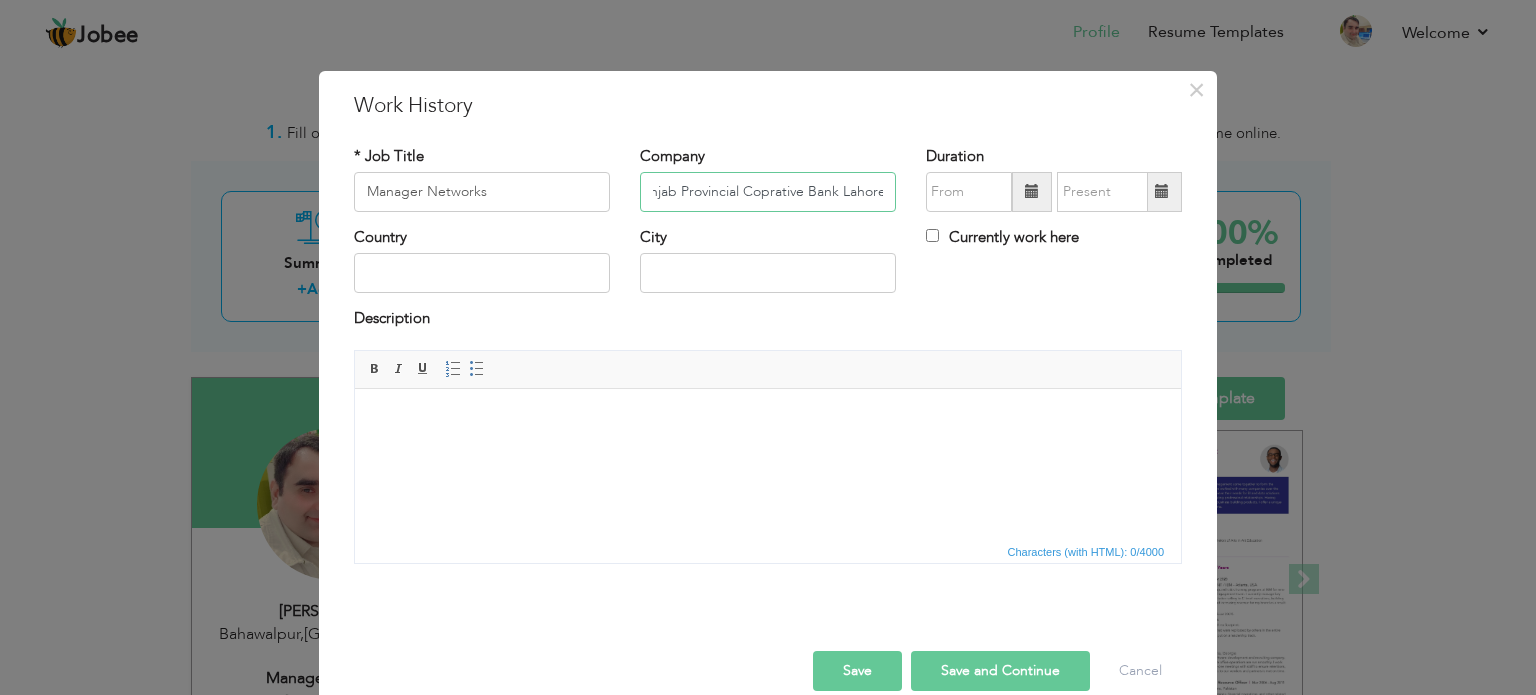 type on "The Punjab Provincial Coprative Bank Lahore" 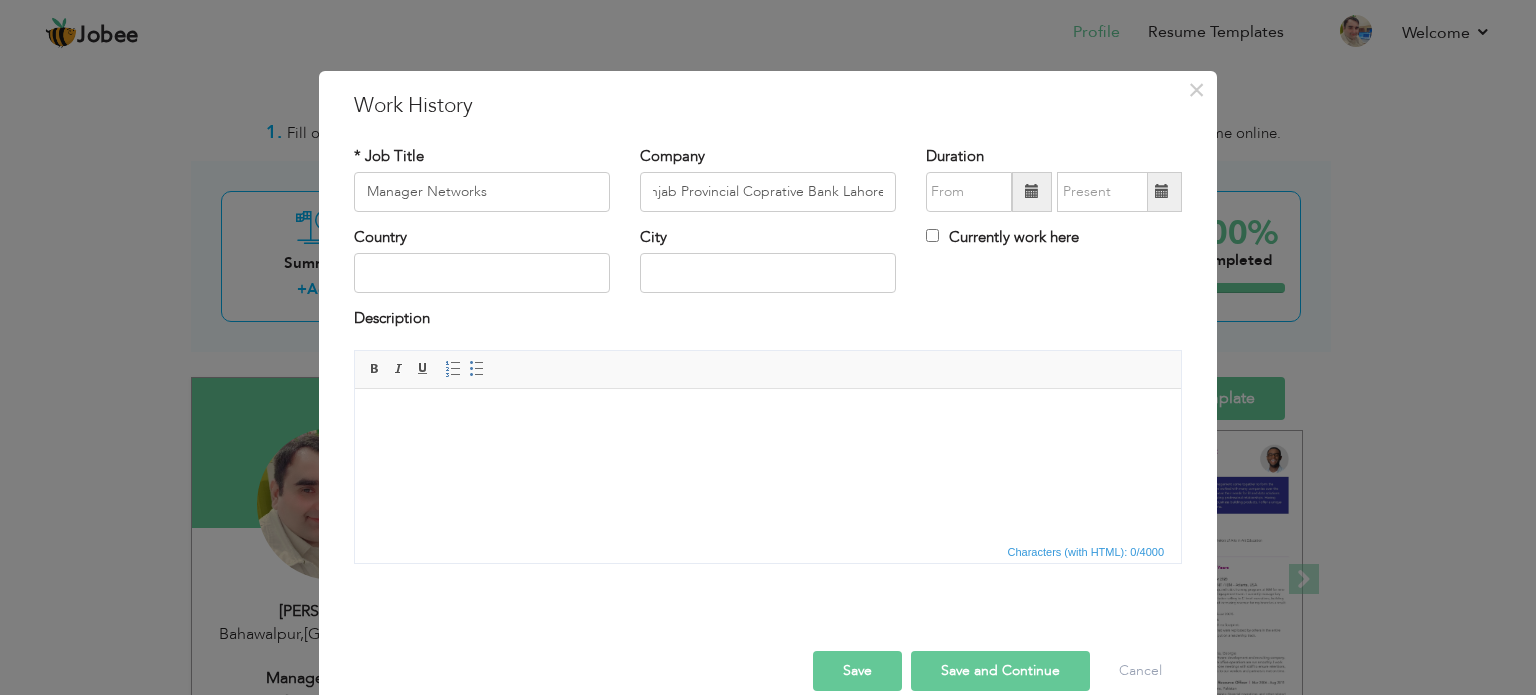 click at bounding box center (1032, 191) 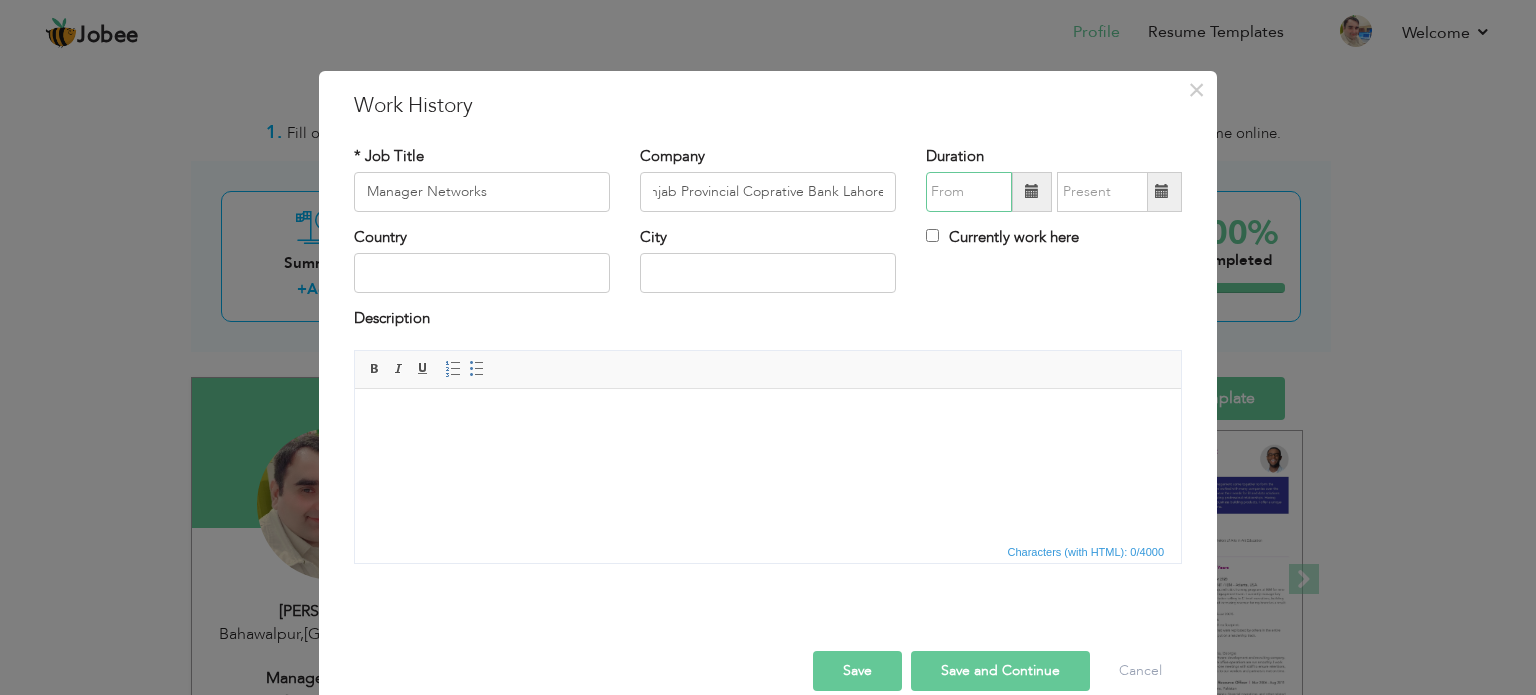 type on "07/2025" 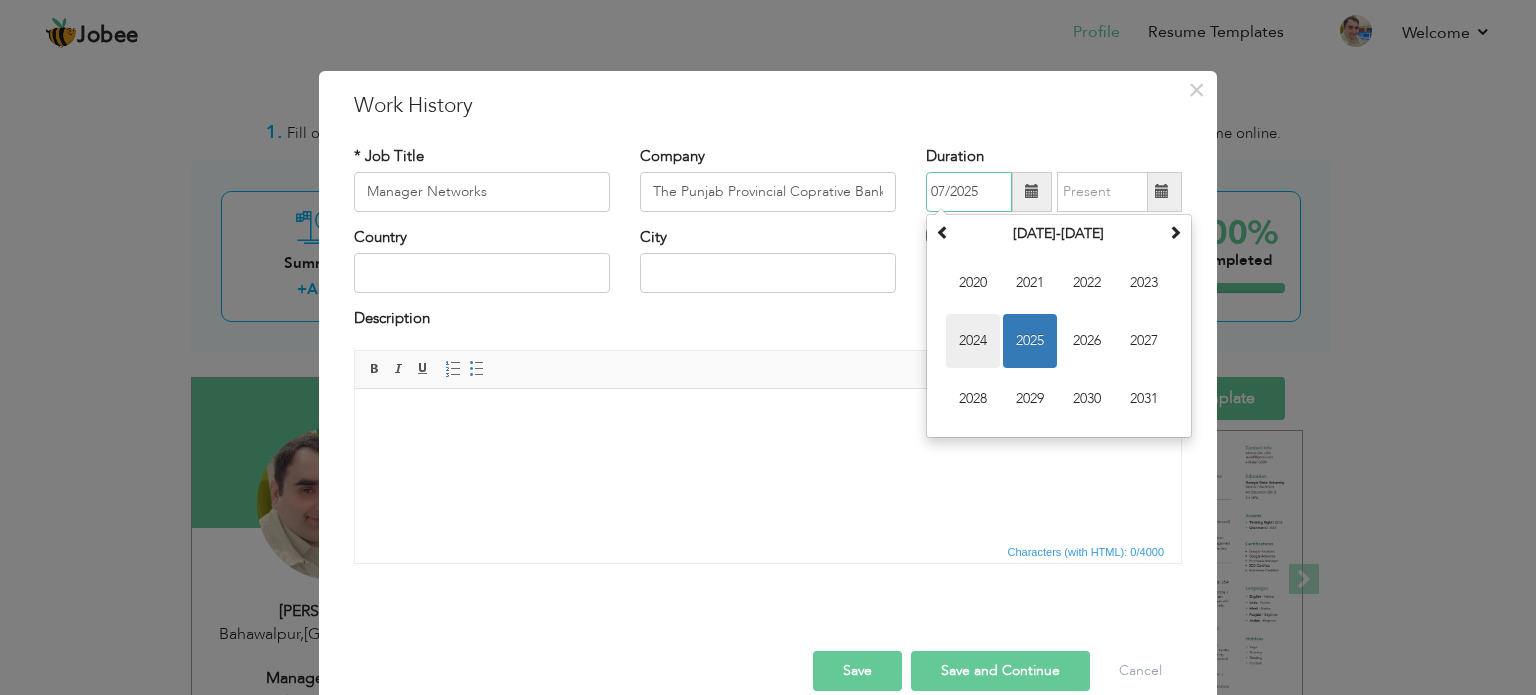 click on "2024" at bounding box center [973, 341] 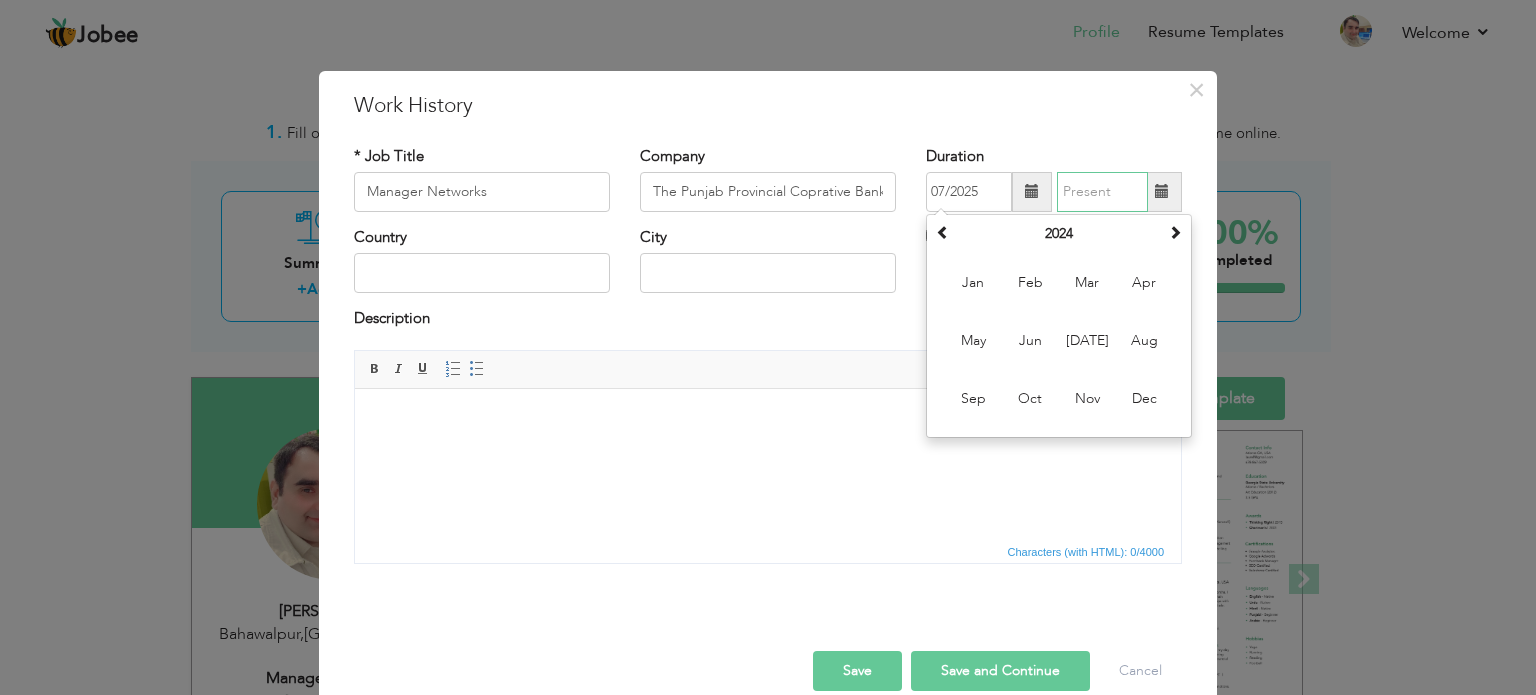 type on "07/2025" 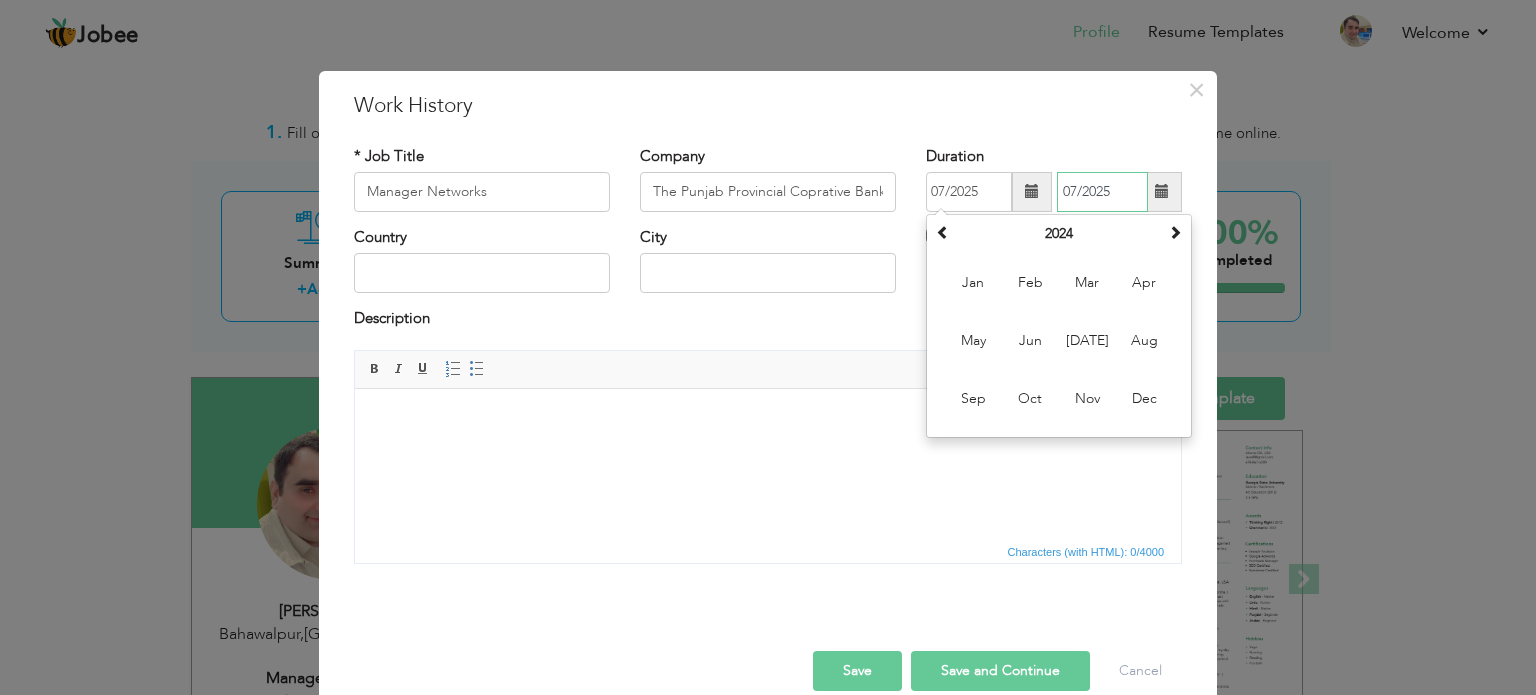 click on "07/2025" at bounding box center [1102, 192] 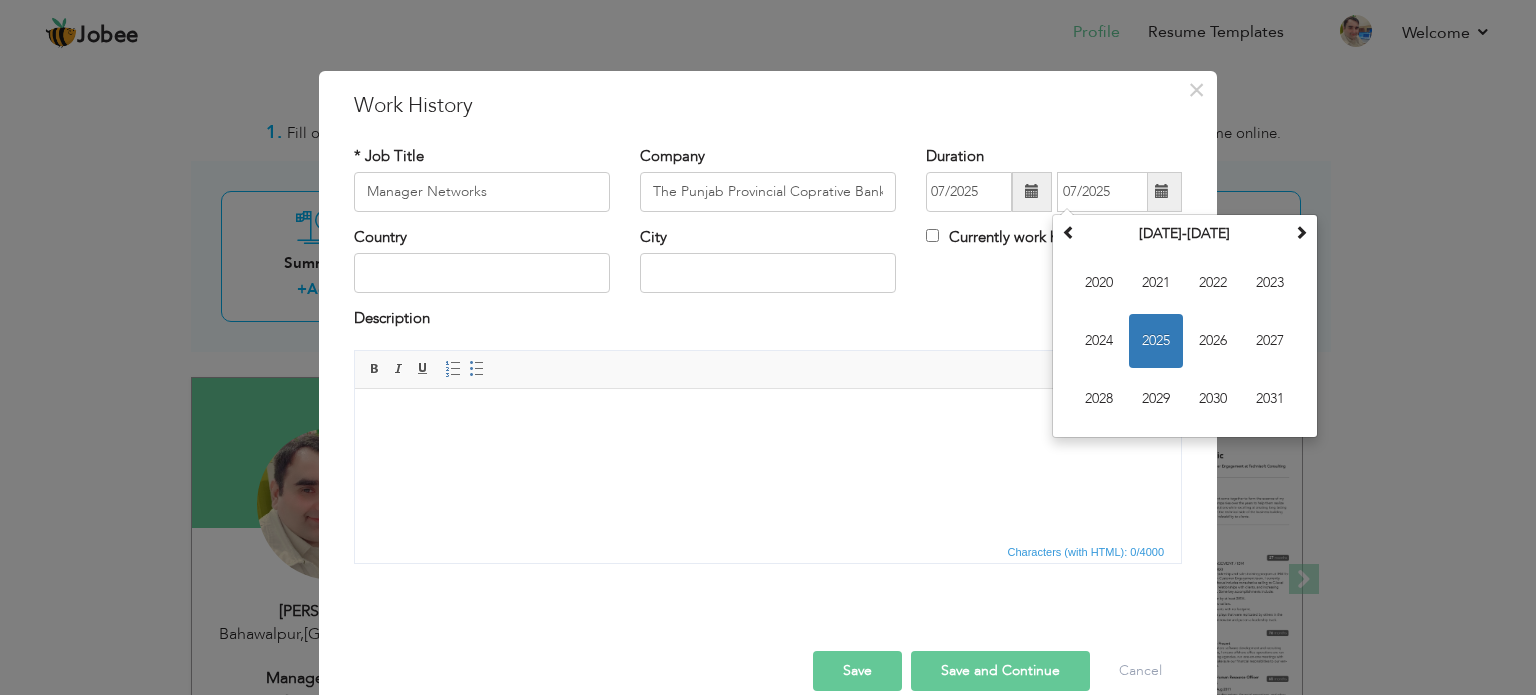 click at bounding box center (1162, 191) 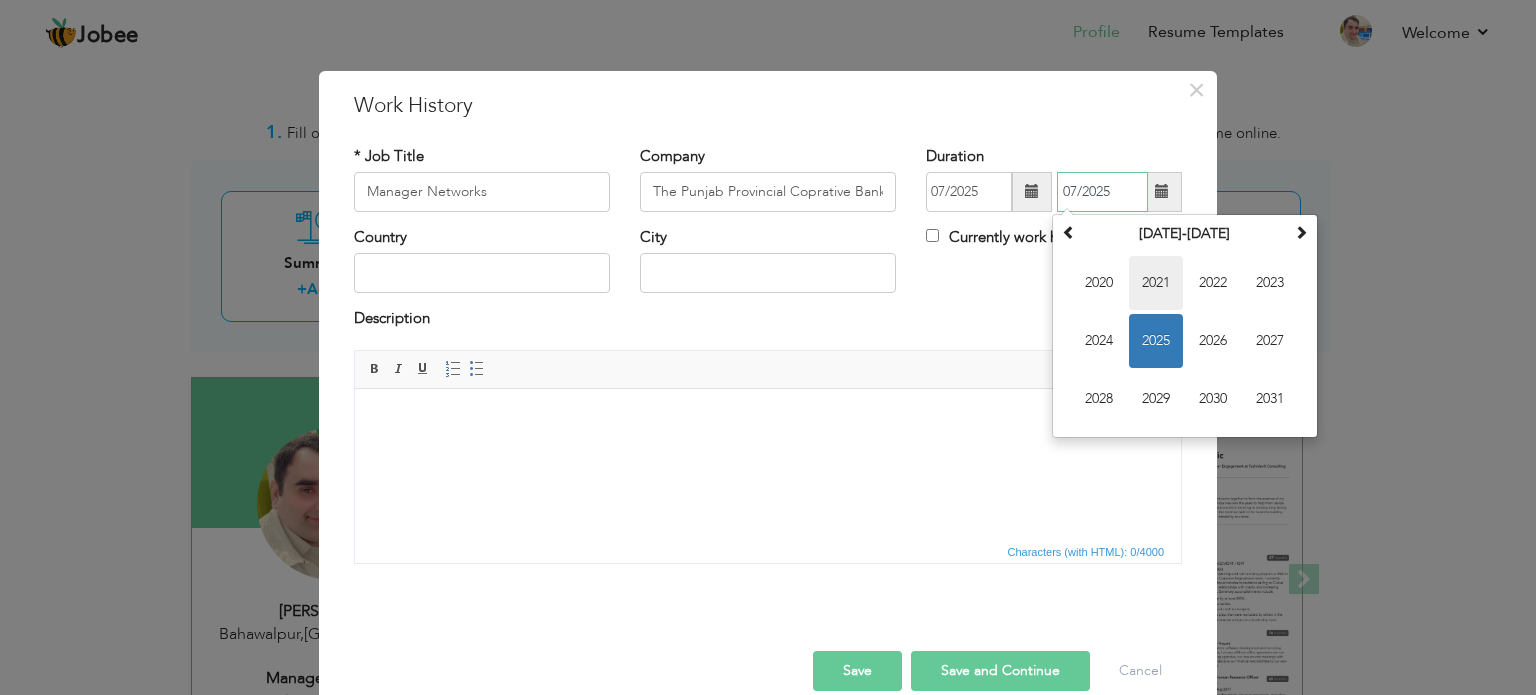 scroll, scrollTop: 29, scrollLeft: 0, axis: vertical 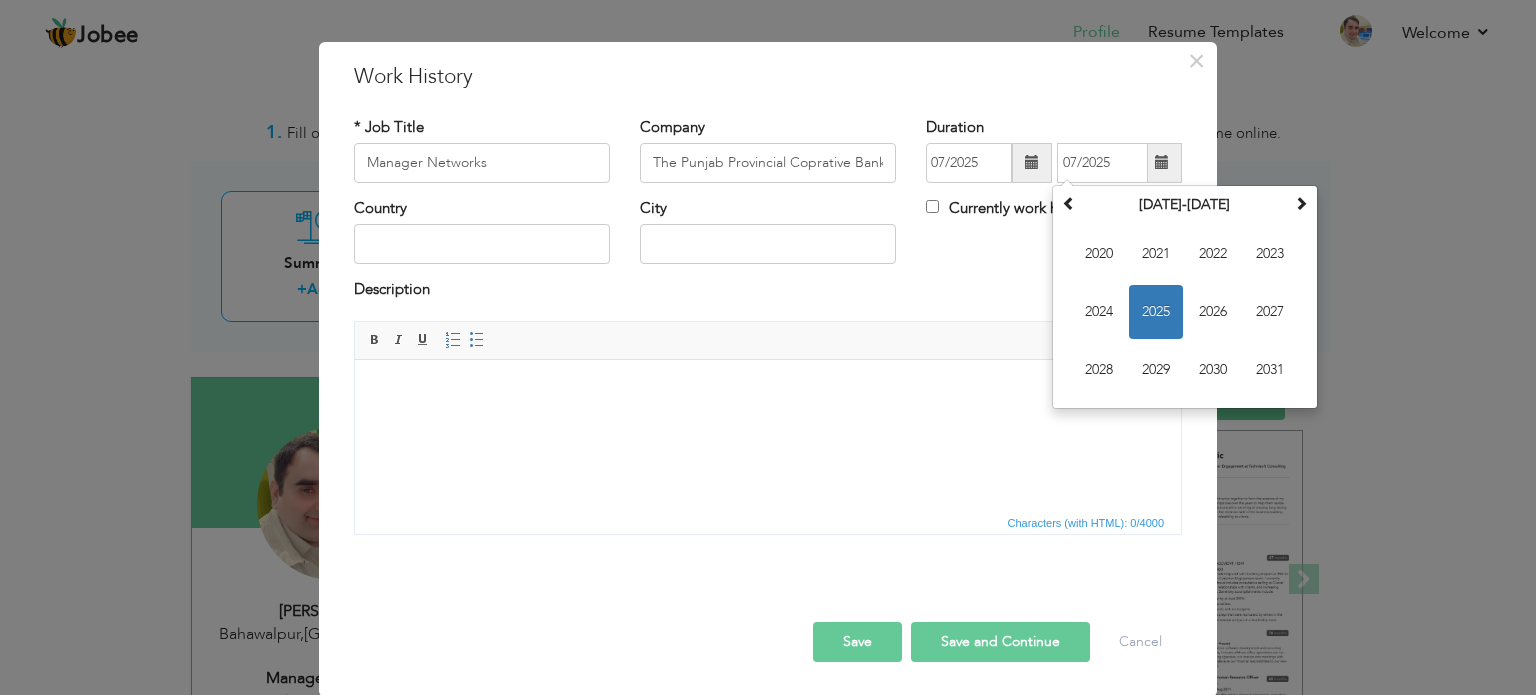 click on "Characters (with HTML): 0/4000" at bounding box center (768, 522) 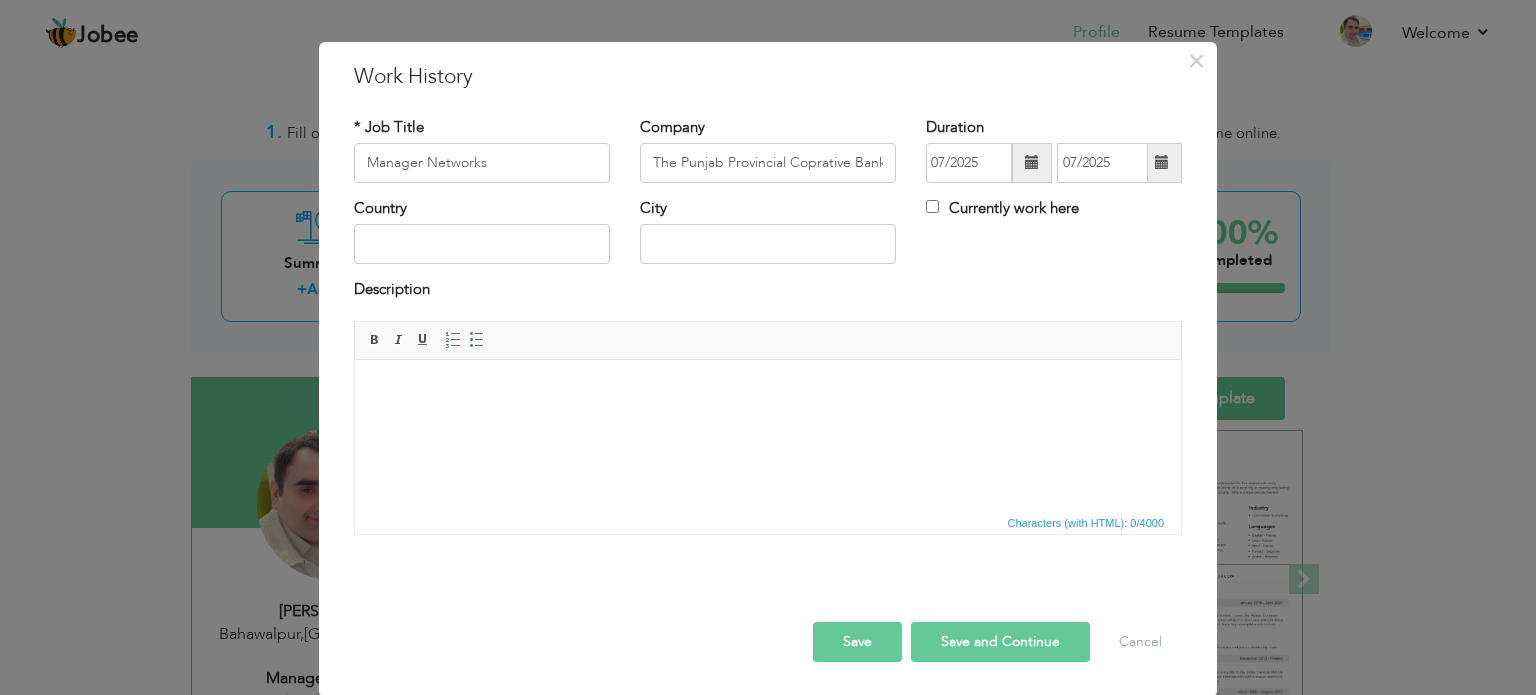 click on "Currently work here" at bounding box center (1002, 208) 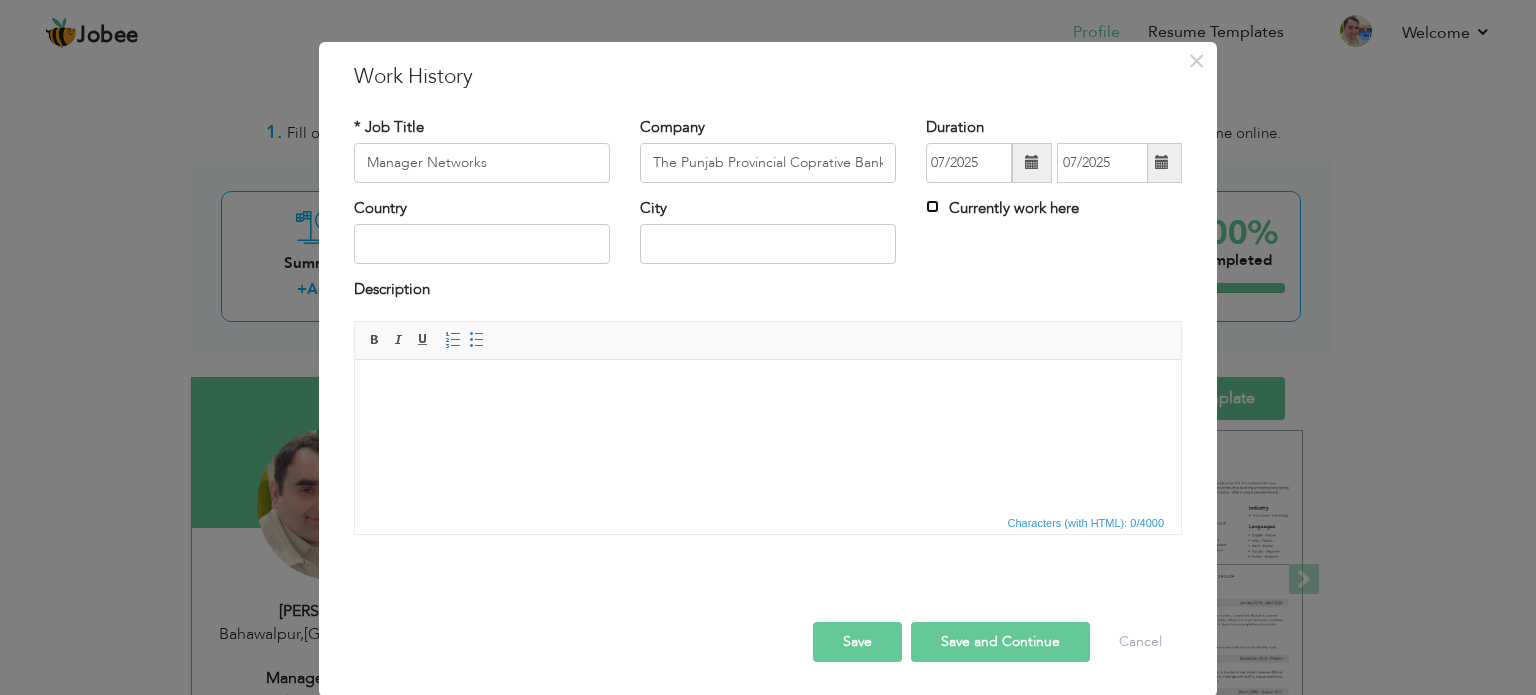 click on "Currently work here" at bounding box center [932, 206] 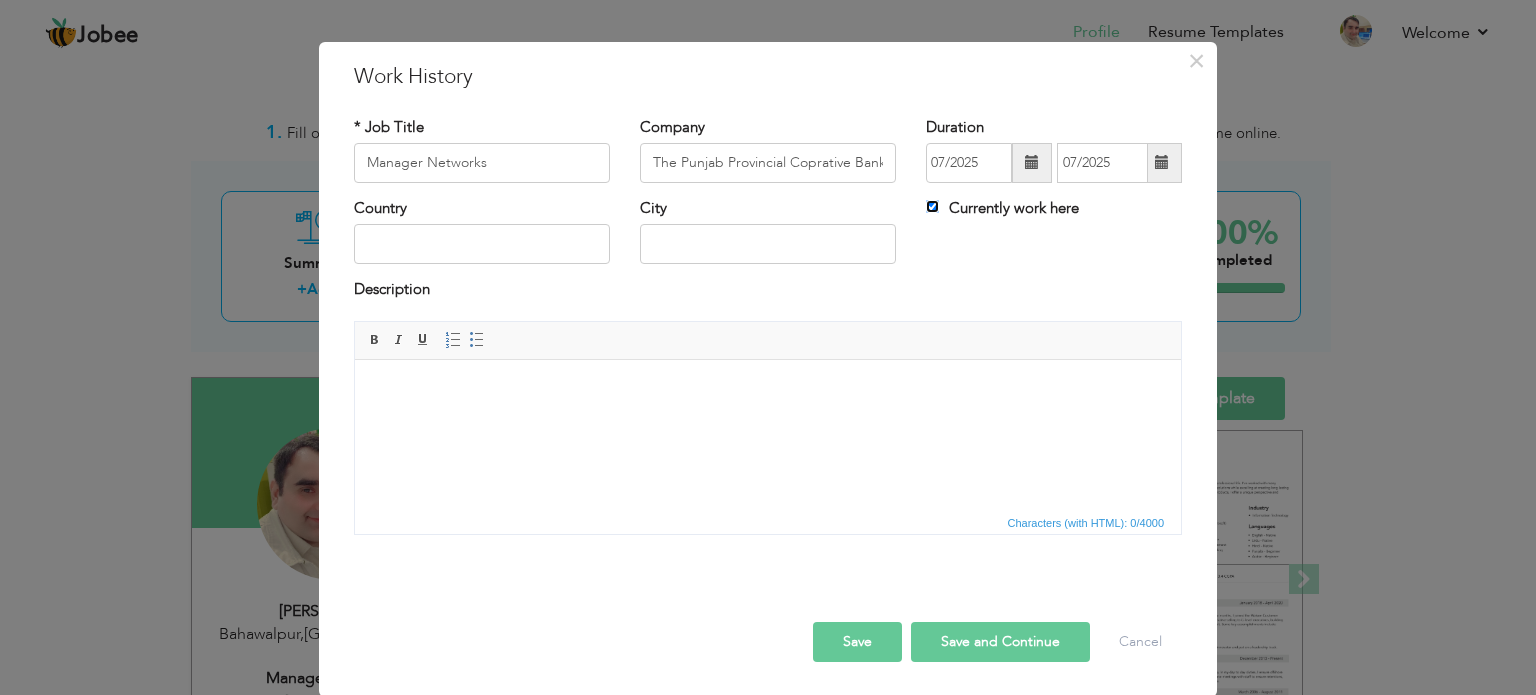 type 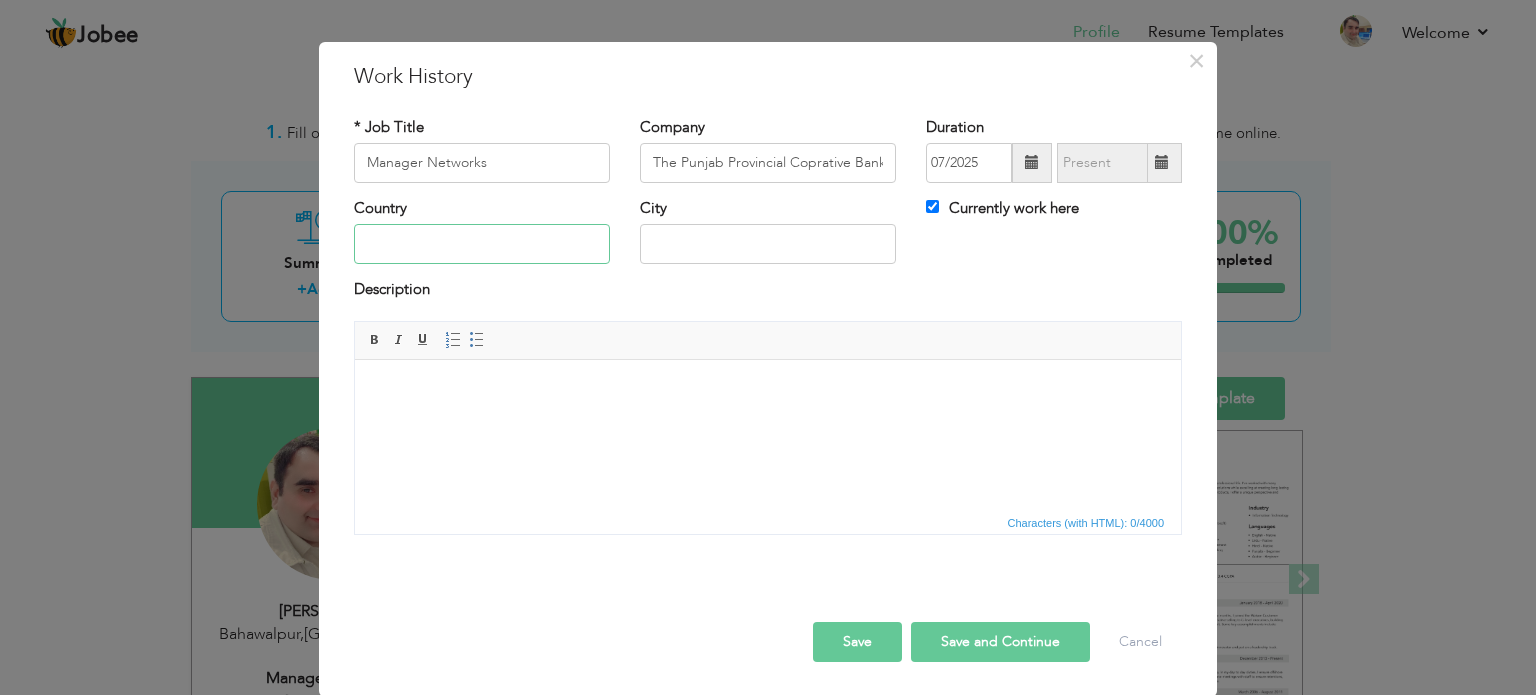 click at bounding box center [482, 244] 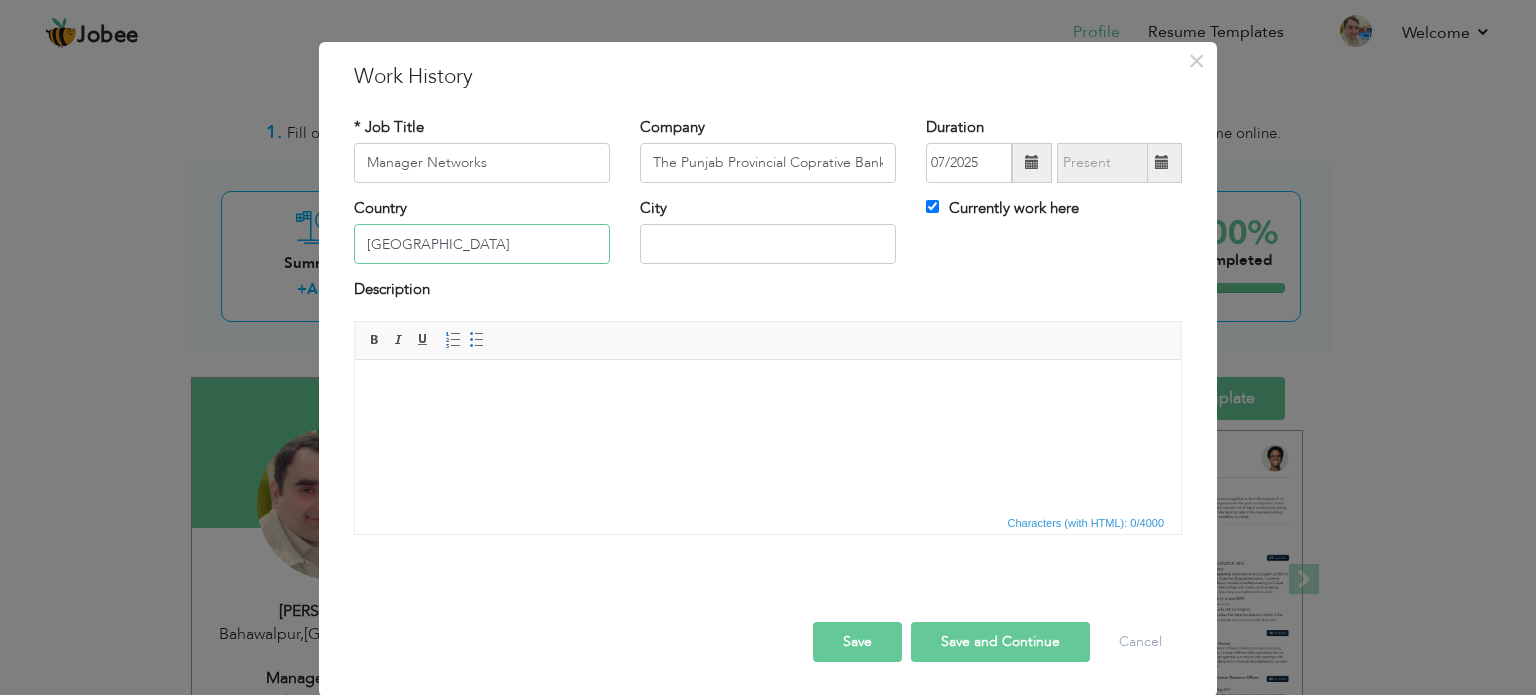 type on "[GEOGRAPHIC_DATA]" 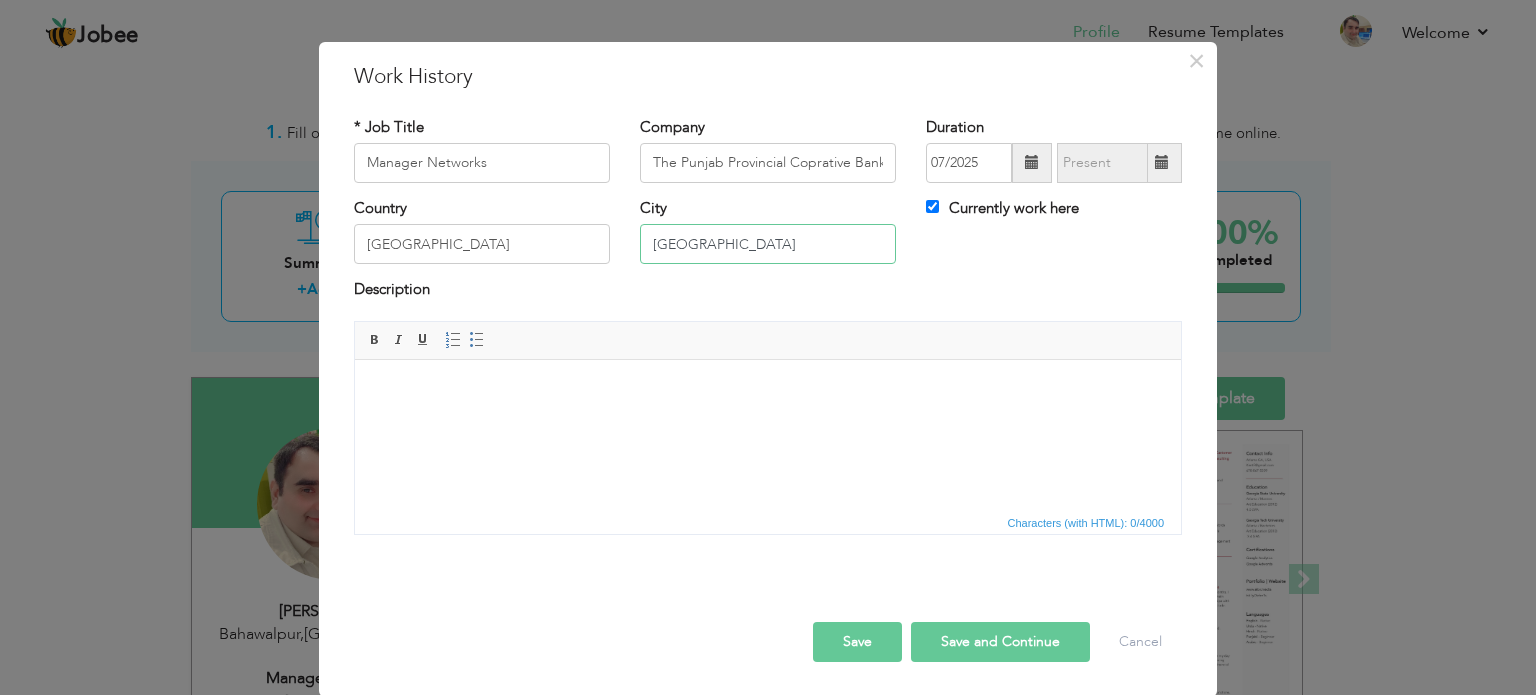 type on "[GEOGRAPHIC_DATA]" 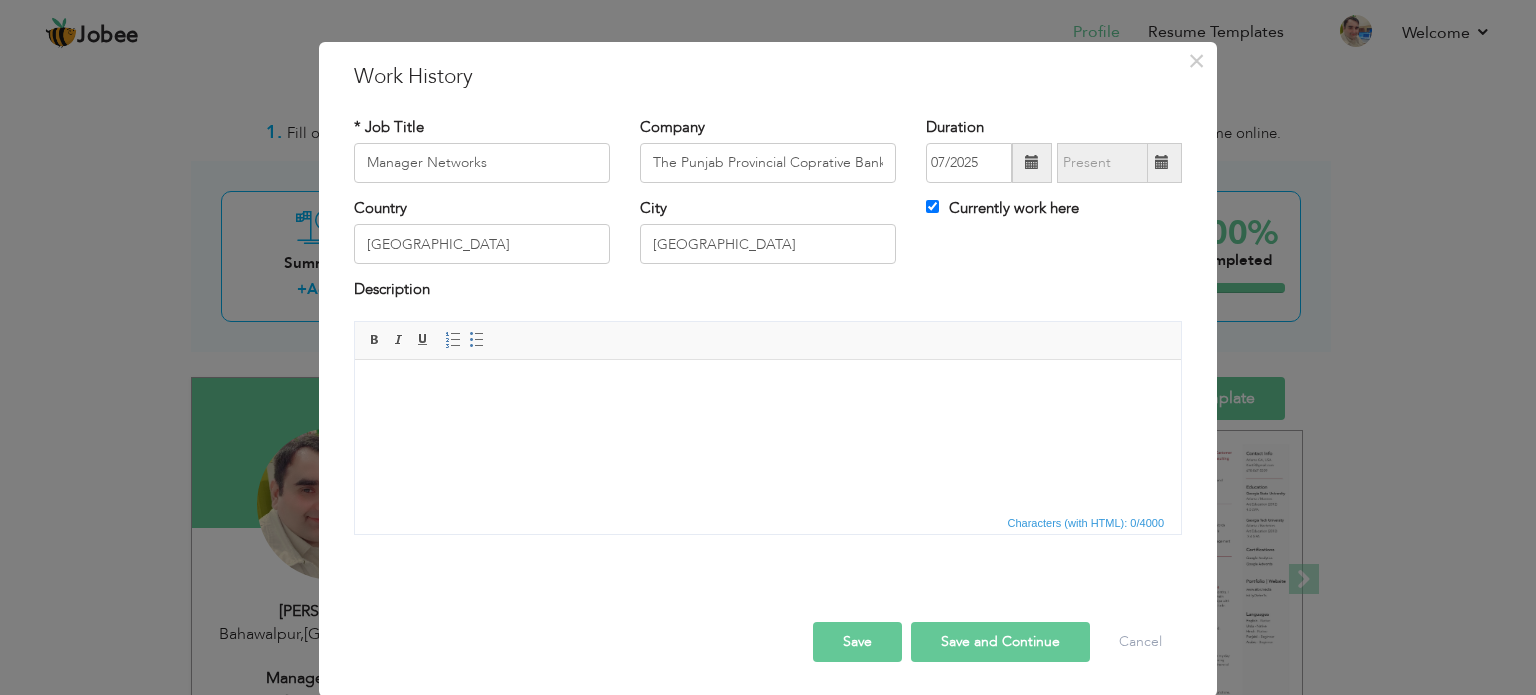 click at bounding box center (768, 389) 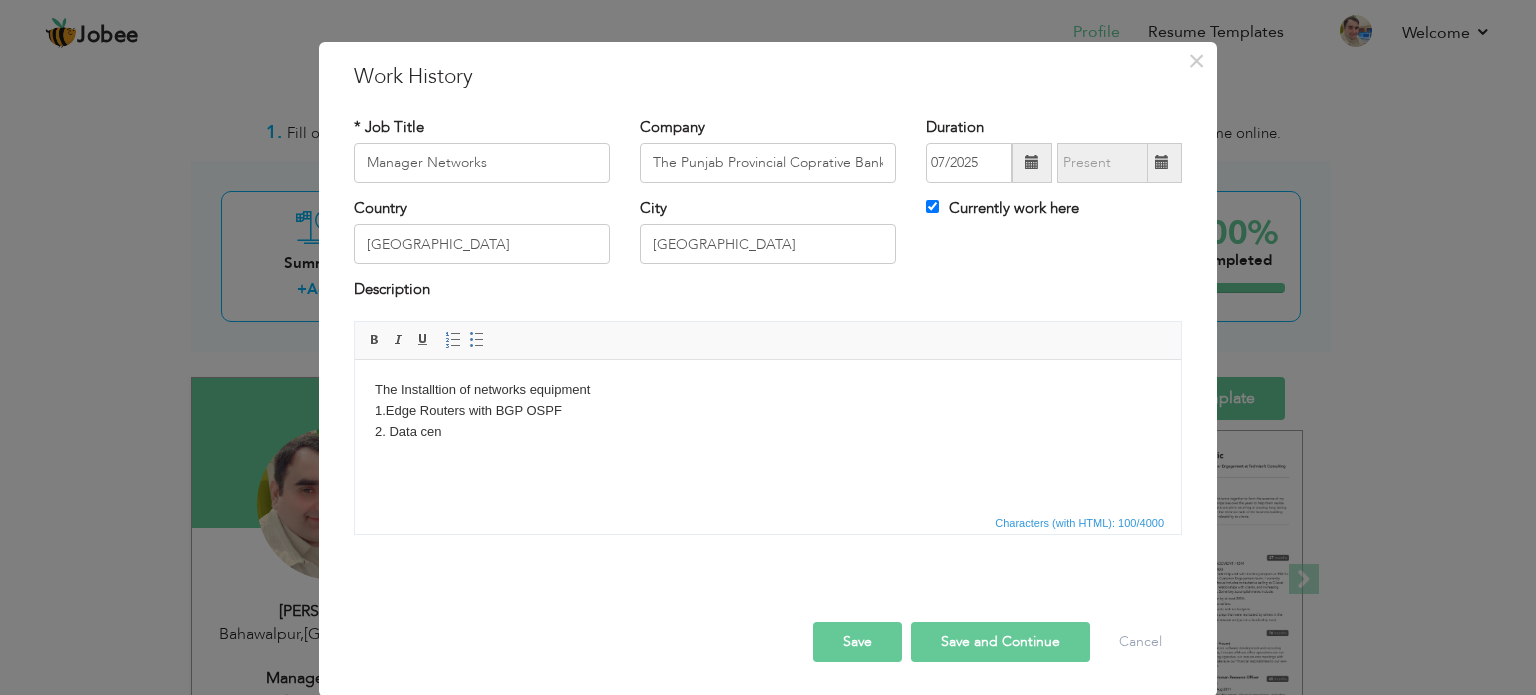 click on "The Installtion of networks equipment  1.Edge Routers with BGP OSPF  2. Data cen" at bounding box center [768, 410] 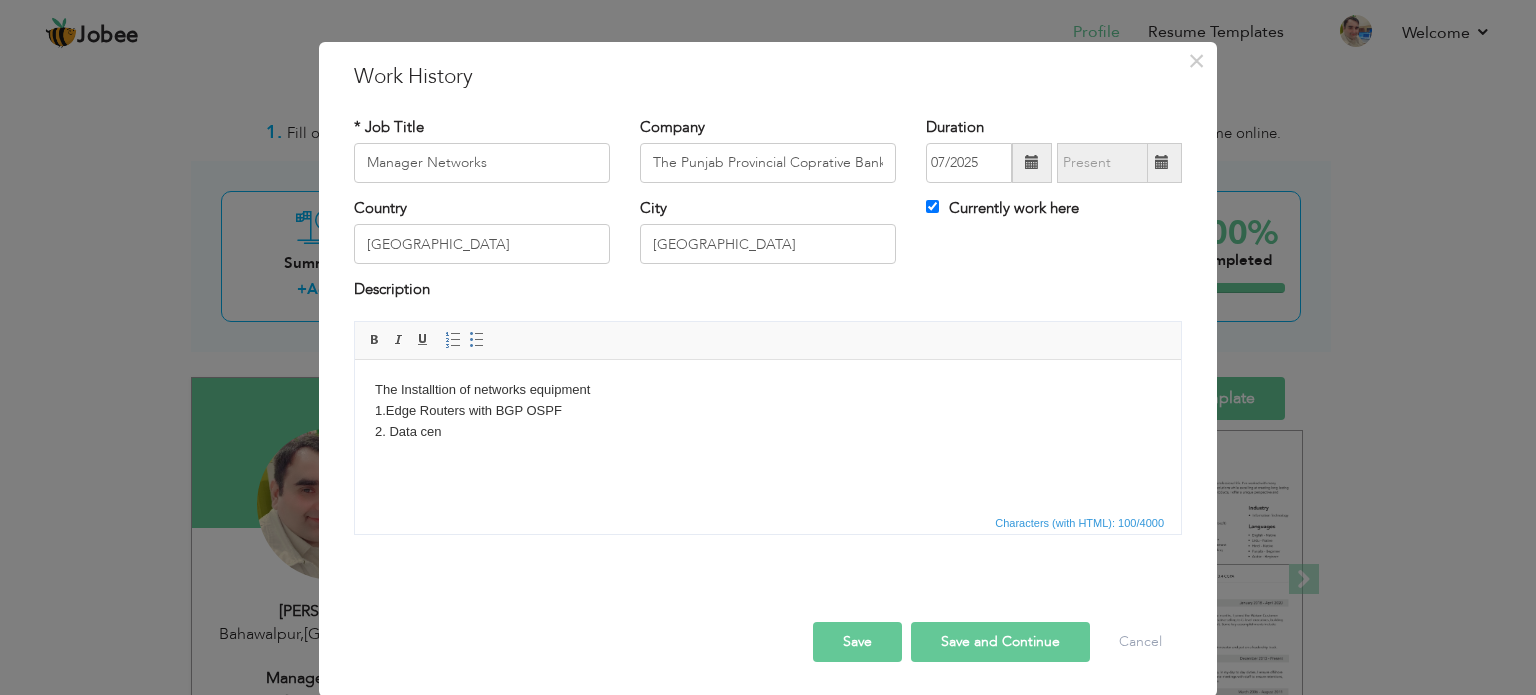 click on "The Installtion of networks equipment  1.Edge Routers with BGP OSPF  2. Data cen" at bounding box center (768, 410) 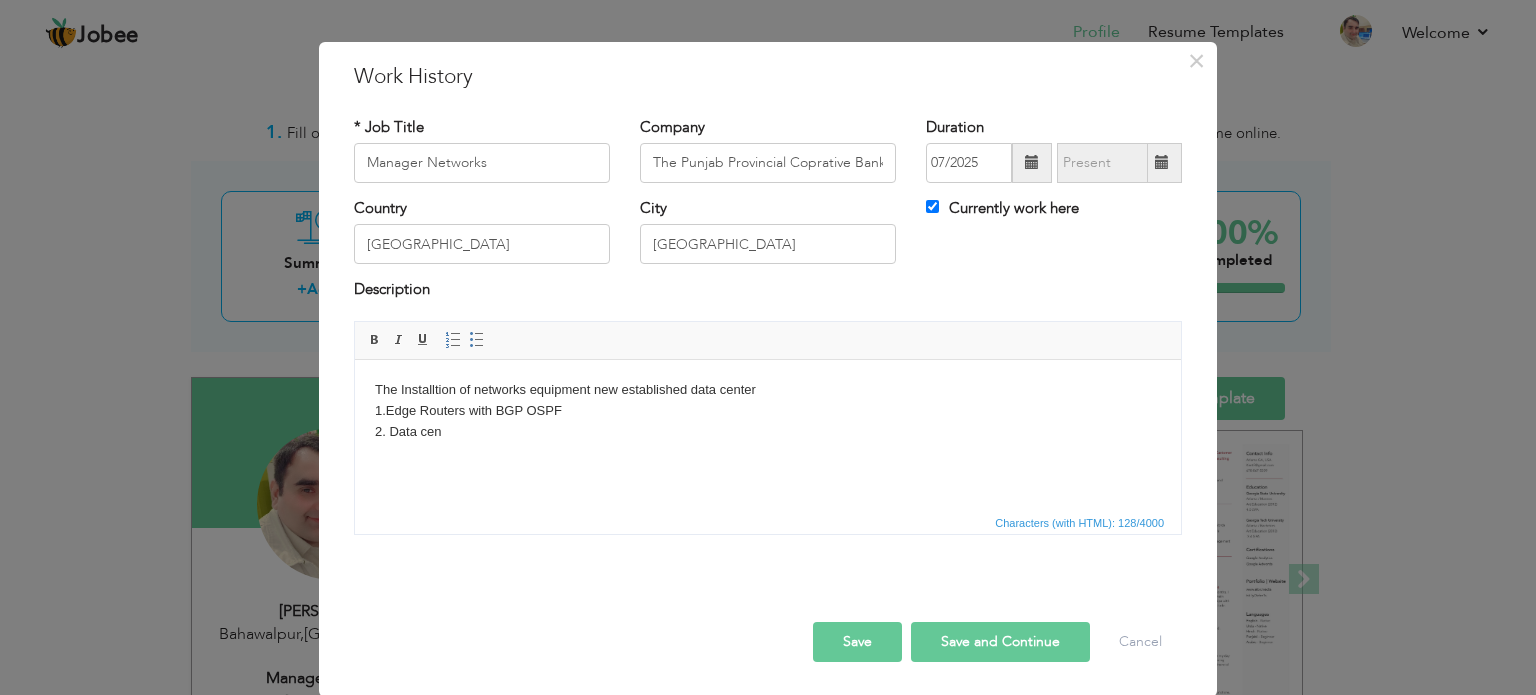 click on "The Installtion of networks equipment new established data center  1.Edge Routers with BGP OSPF  2. Data cen" at bounding box center [768, 410] 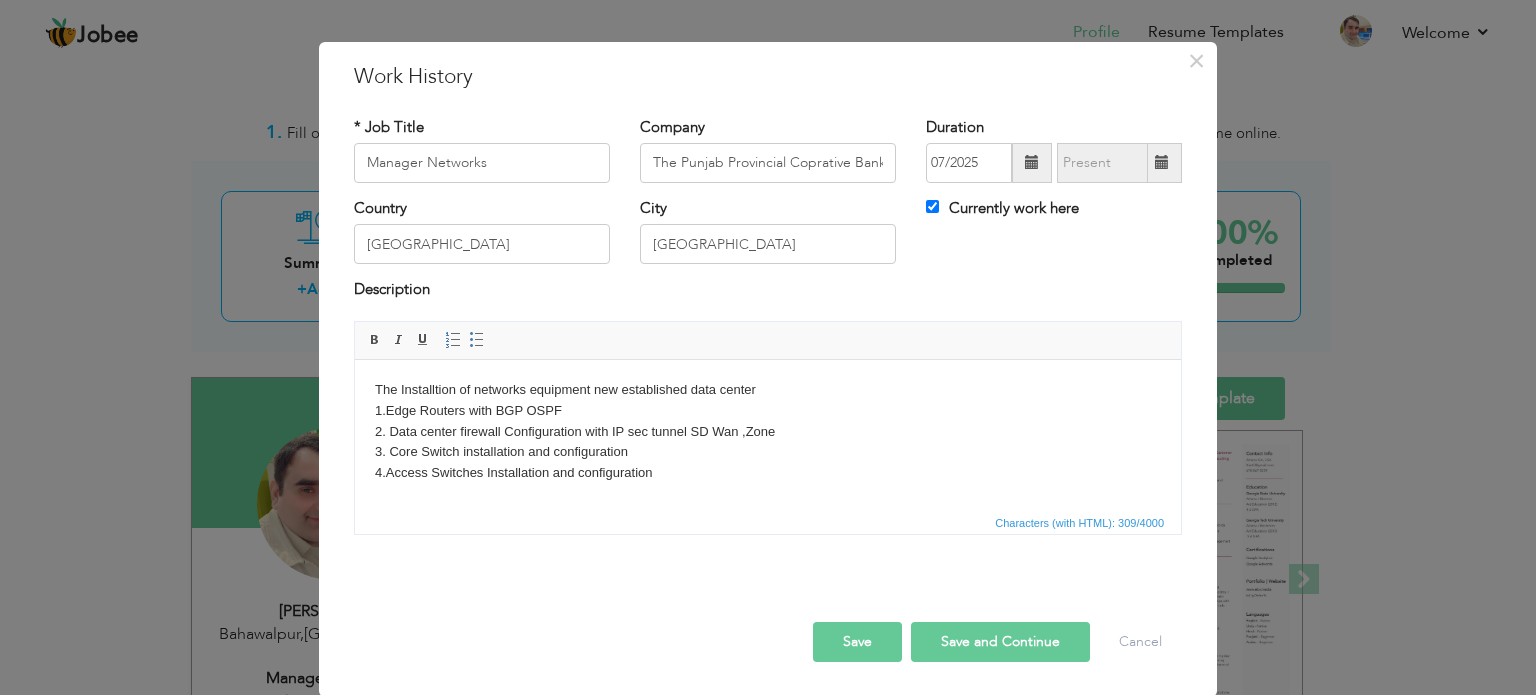 click on "The Installtion of networks equipment new established data center  1.Edge Routers with BGP OSPF  2. Data center firewall Configuration with IP sec tunnel SD Wan ,Zone  3. Core Switch installation and configuration 4.Access Switches Installation and configuration ​​​​​​​" at bounding box center (768, 441) 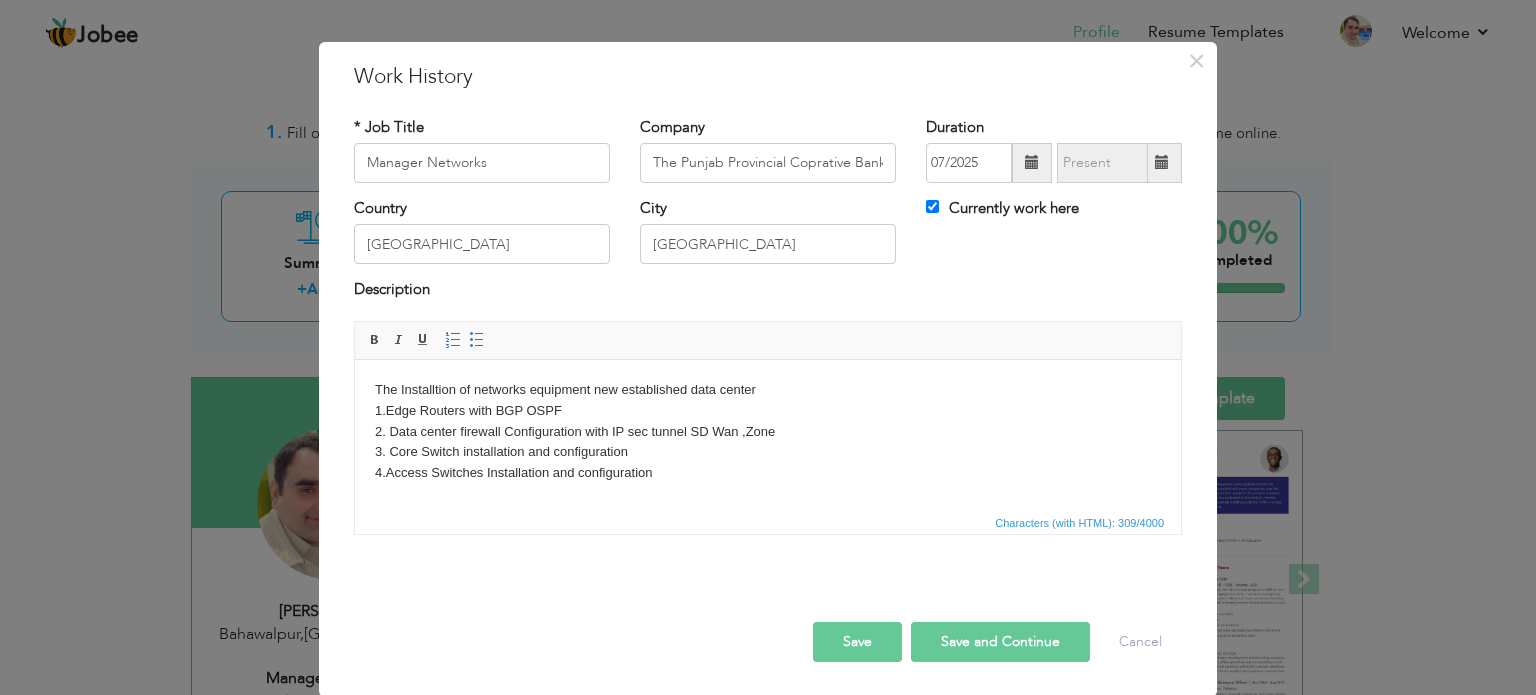 click on "The Installtion of networks equipment new established data center  1.Edge Routers with BGP OSPF  2. Data center firewall Configuration with IP sec tunnel SD Wan ,Zone  3. Core Switch installation and configuration 4.Access Switches Installation and configuration ​​​​​​​" at bounding box center [768, 441] 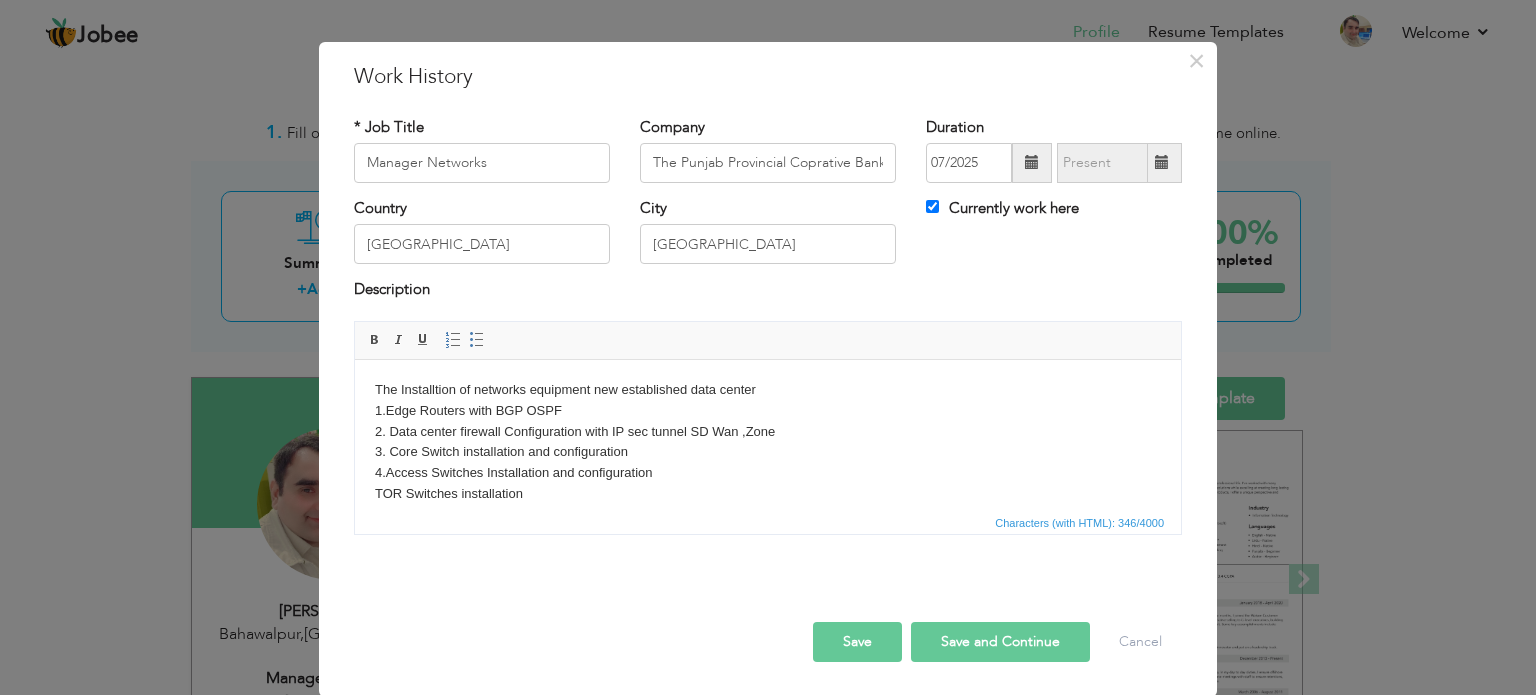 drag, startPoint x: 532, startPoint y: 490, endPoint x: 364, endPoint y: 394, distance: 193.49419 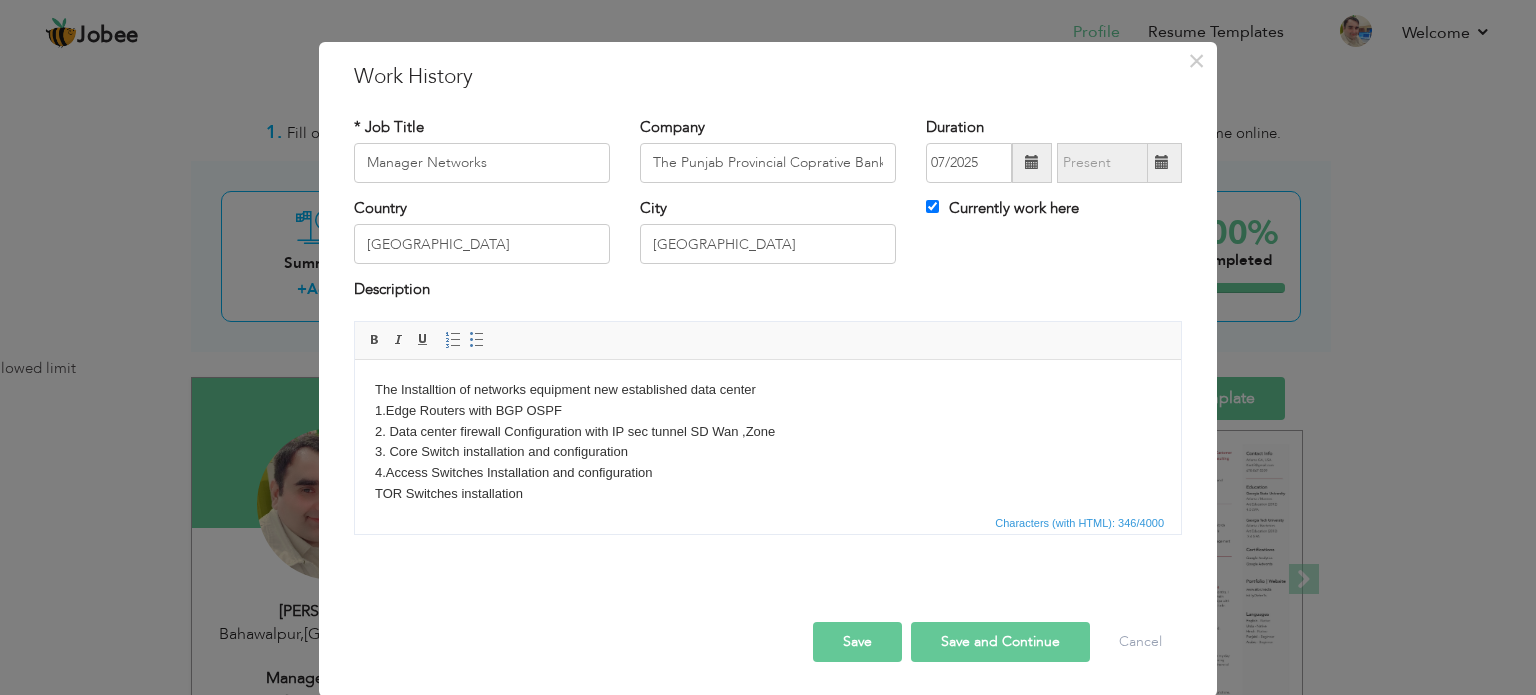 drag, startPoint x: 912, startPoint y: 867, endPoint x: 552, endPoint y: 498, distance: 515.52014 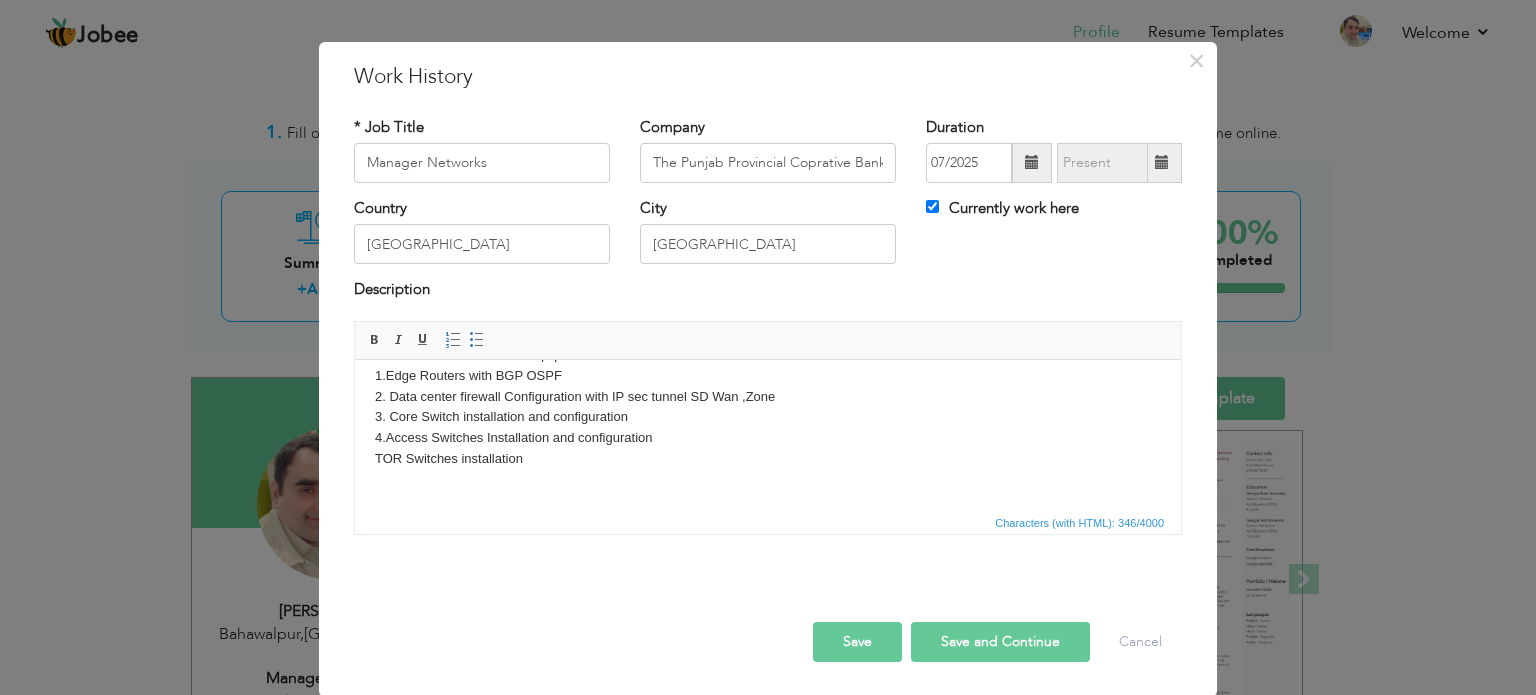 scroll, scrollTop: 0, scrollLeft: 0, axis: both 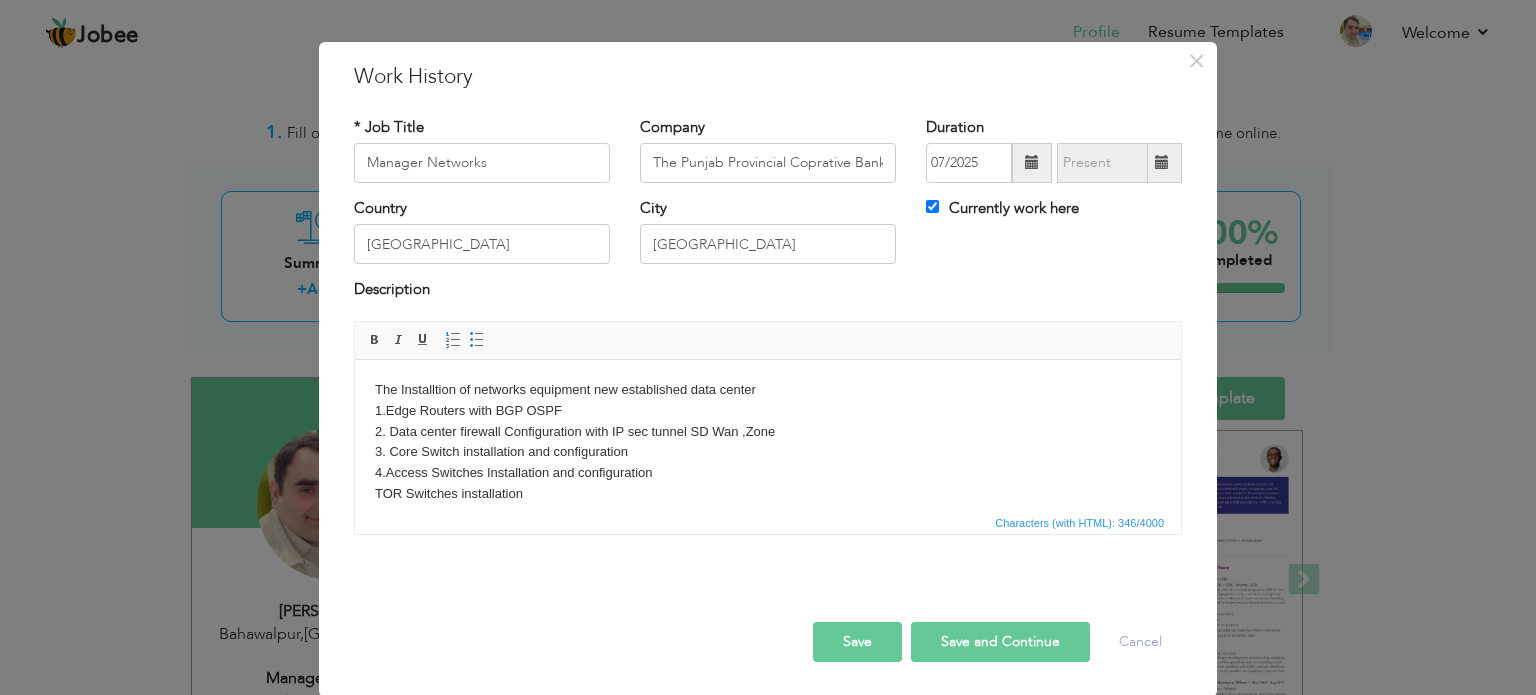 click on "The Installtion of networks equipment new established data center  1.Edge Routers with BGP OSPF  2. Data center firewall Configuration with IP sec tunnel SD Wan ,Zone  3. Core Switch installation and configuration 4.Access Switches Installation and configuration TOR Switches installation" at bounding box center (768, 452) 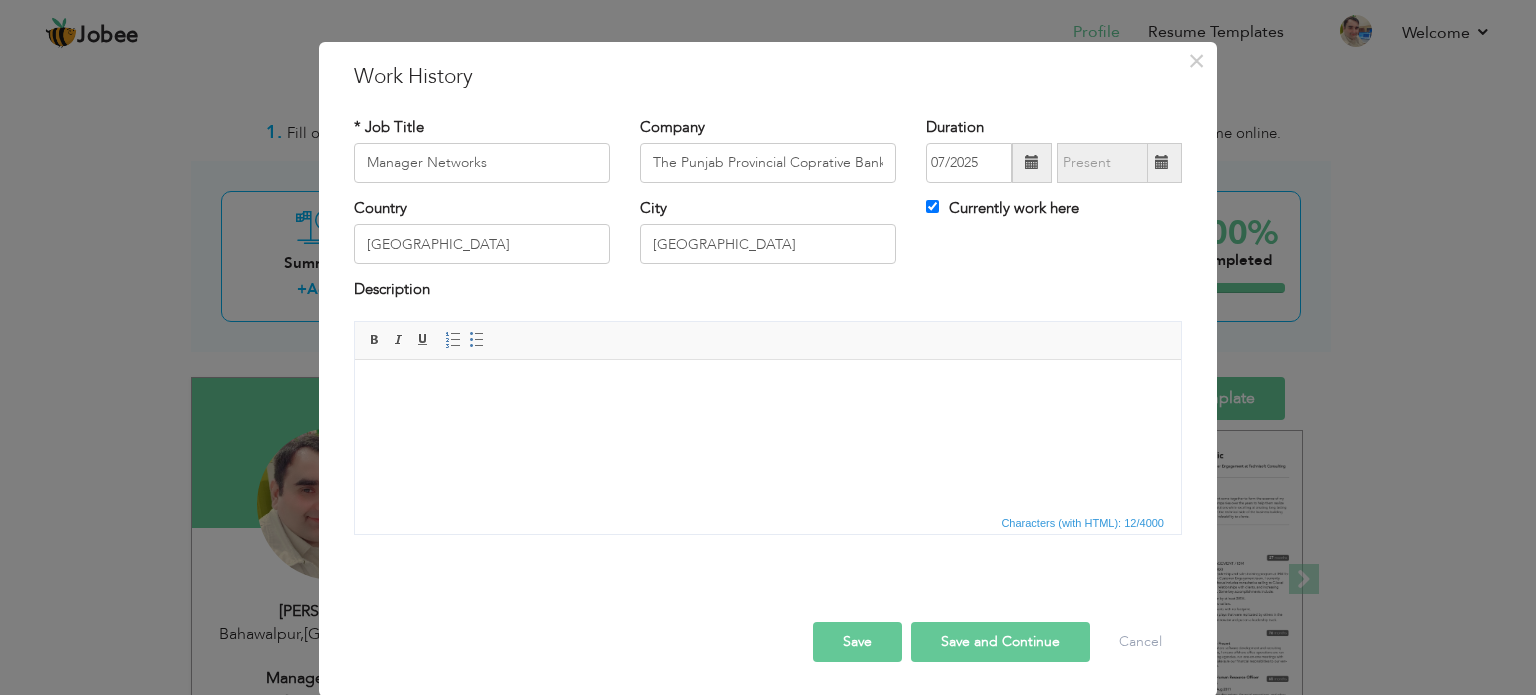 scroll, scrollTop: 544, scrollLeft: 0, axis: vertical 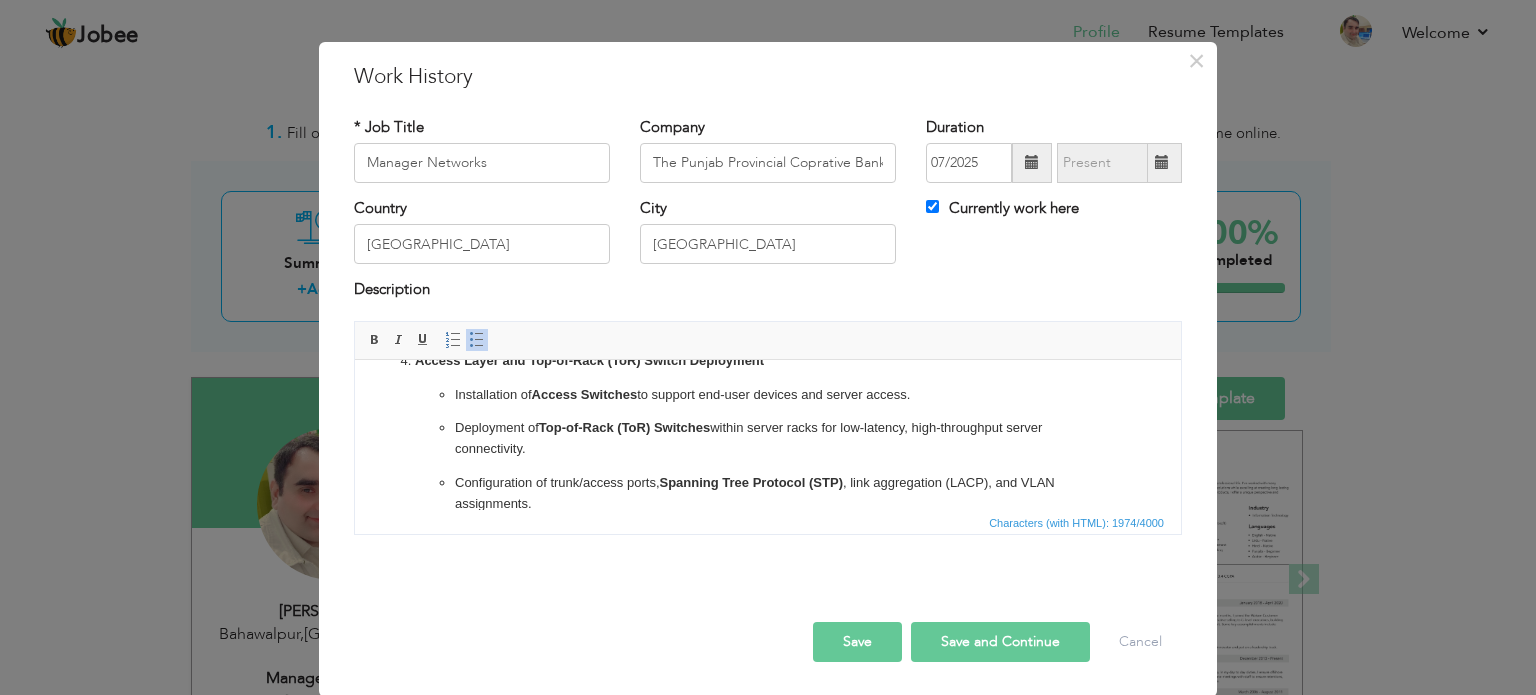click on "Save" at bounding box center [857, 642] 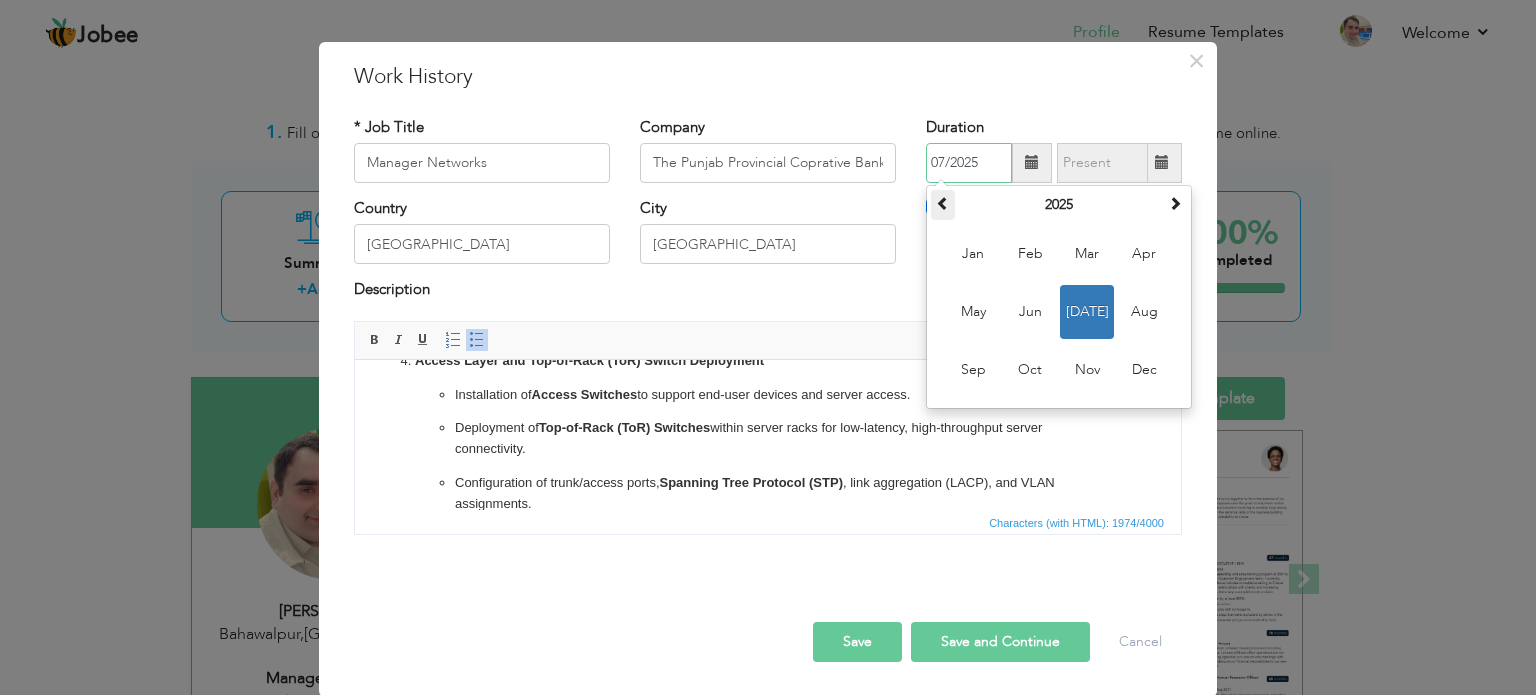click at bounding box center (943, 203) 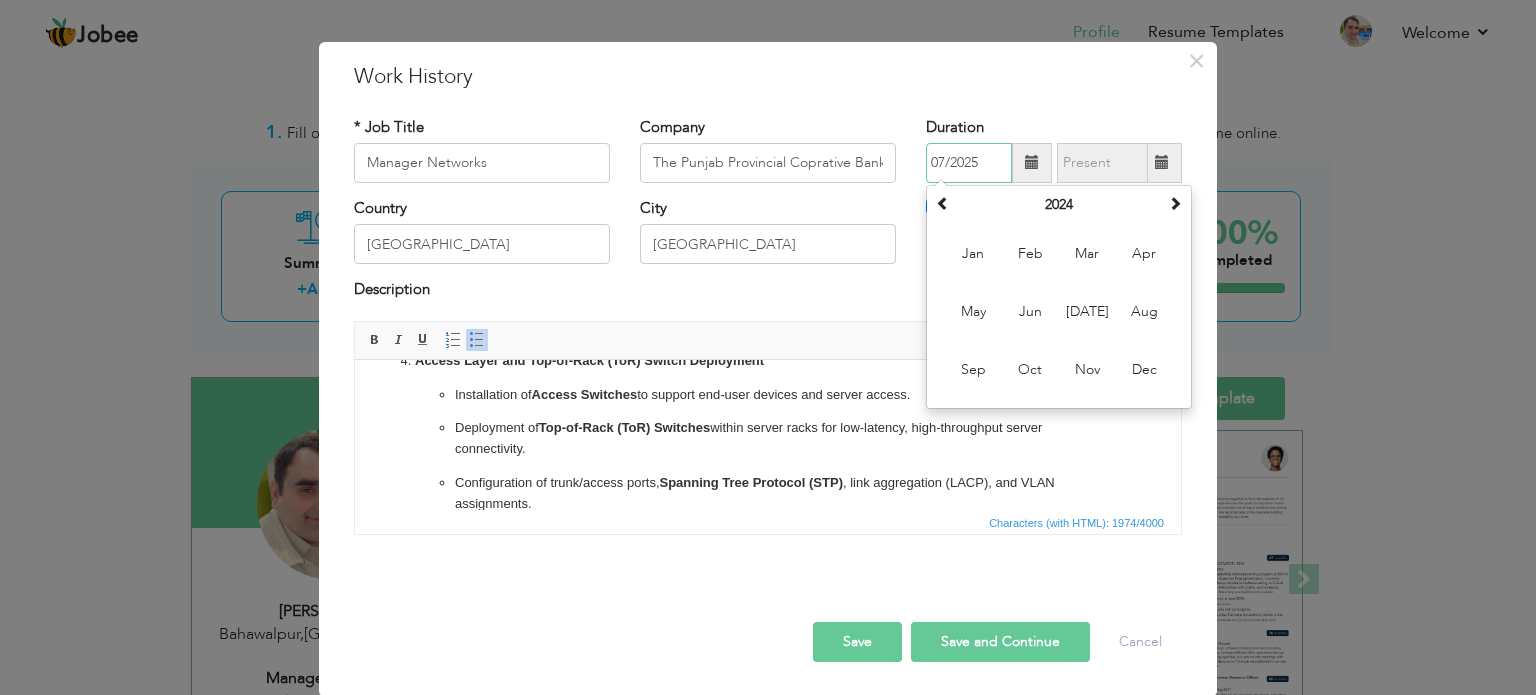 click on "Jun" at bounding box center [1030, 312] 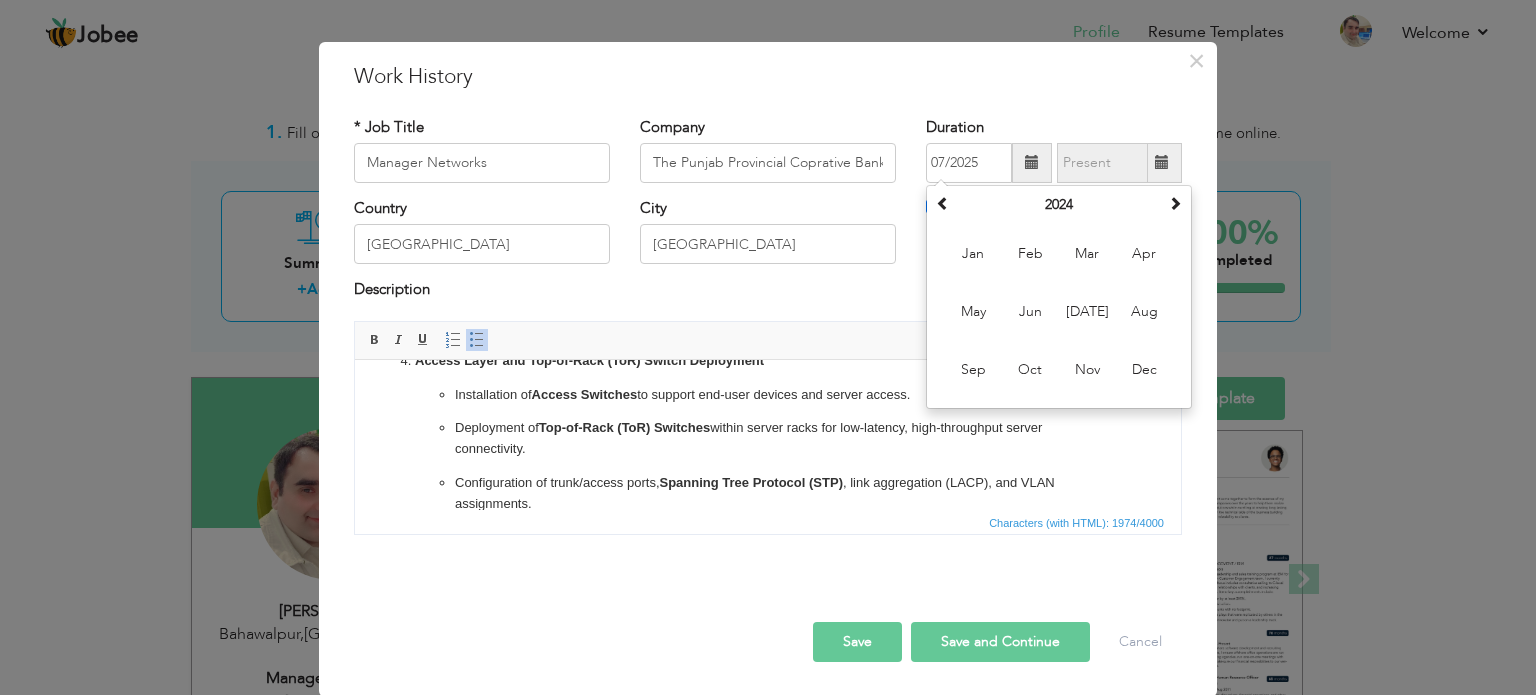 type on "06/2024" 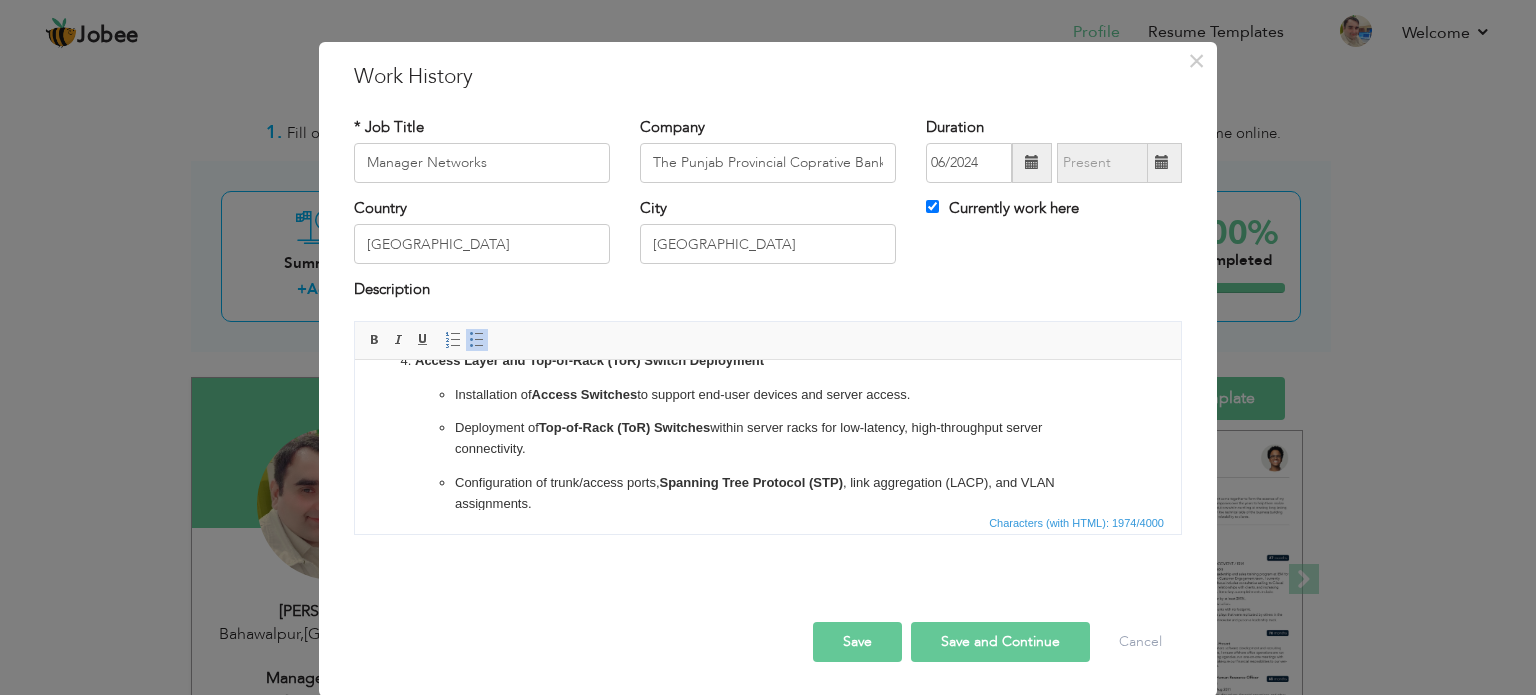 click on "Save" at bounding box center [857, 642] 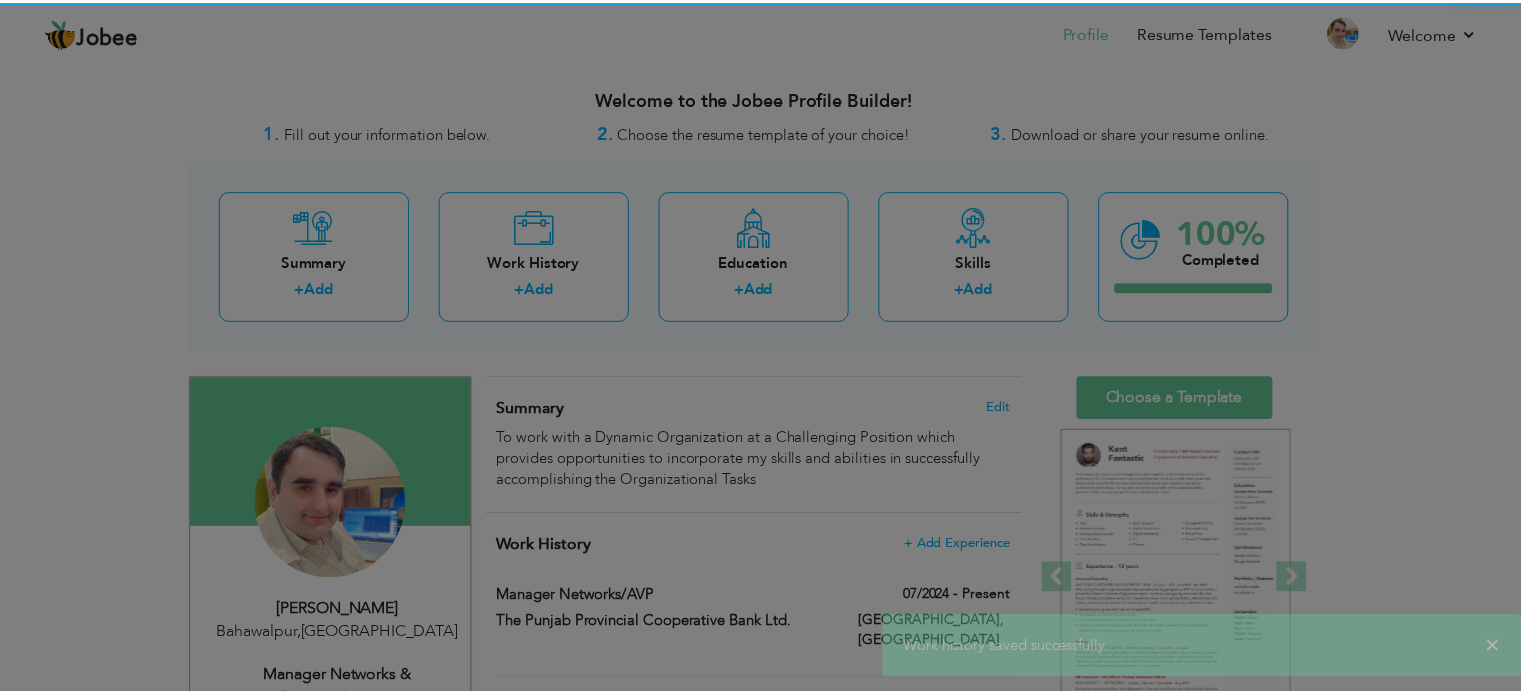 scroll, scrollTop: 0, scrollLeft: 0, axis: both 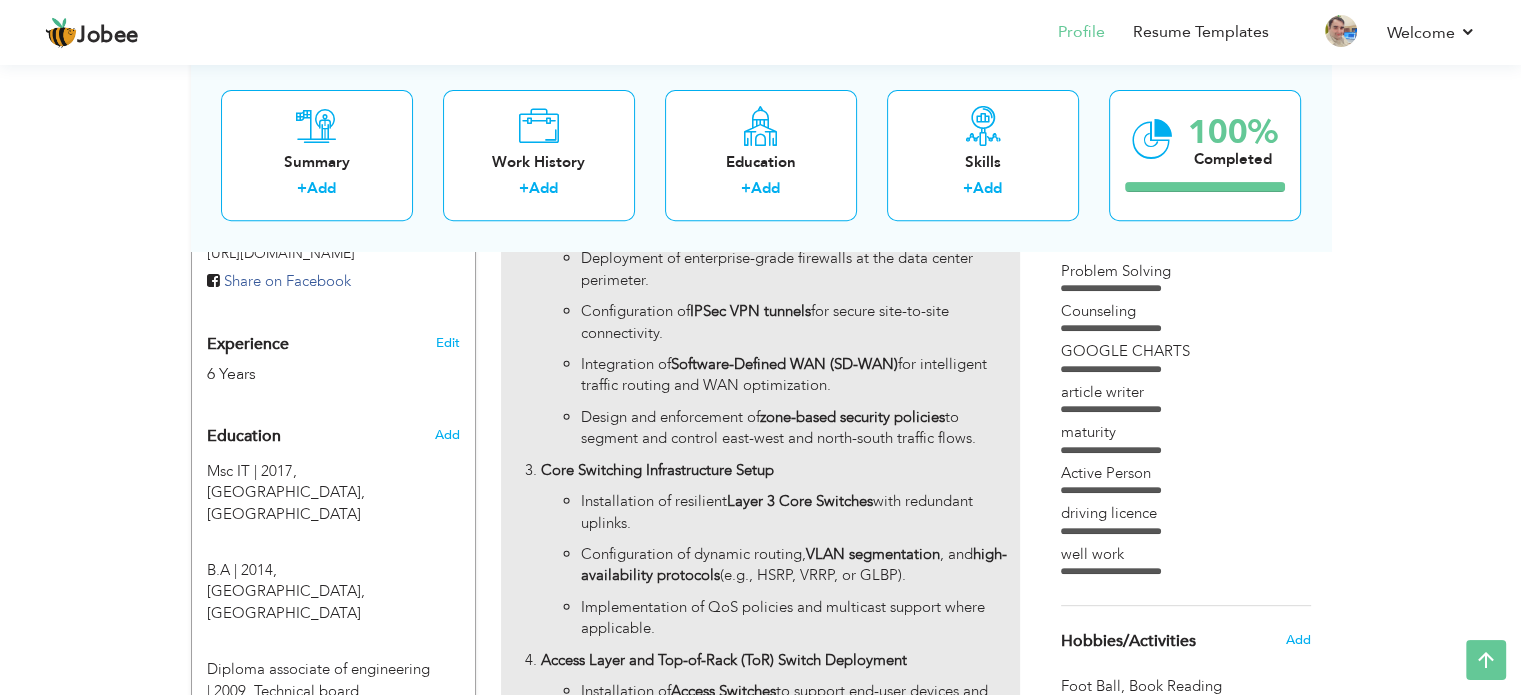 drag, startPoint x: 892, startPoint y: 534, endPoint x: 843, endPoint y: 537, distance: 49.09175 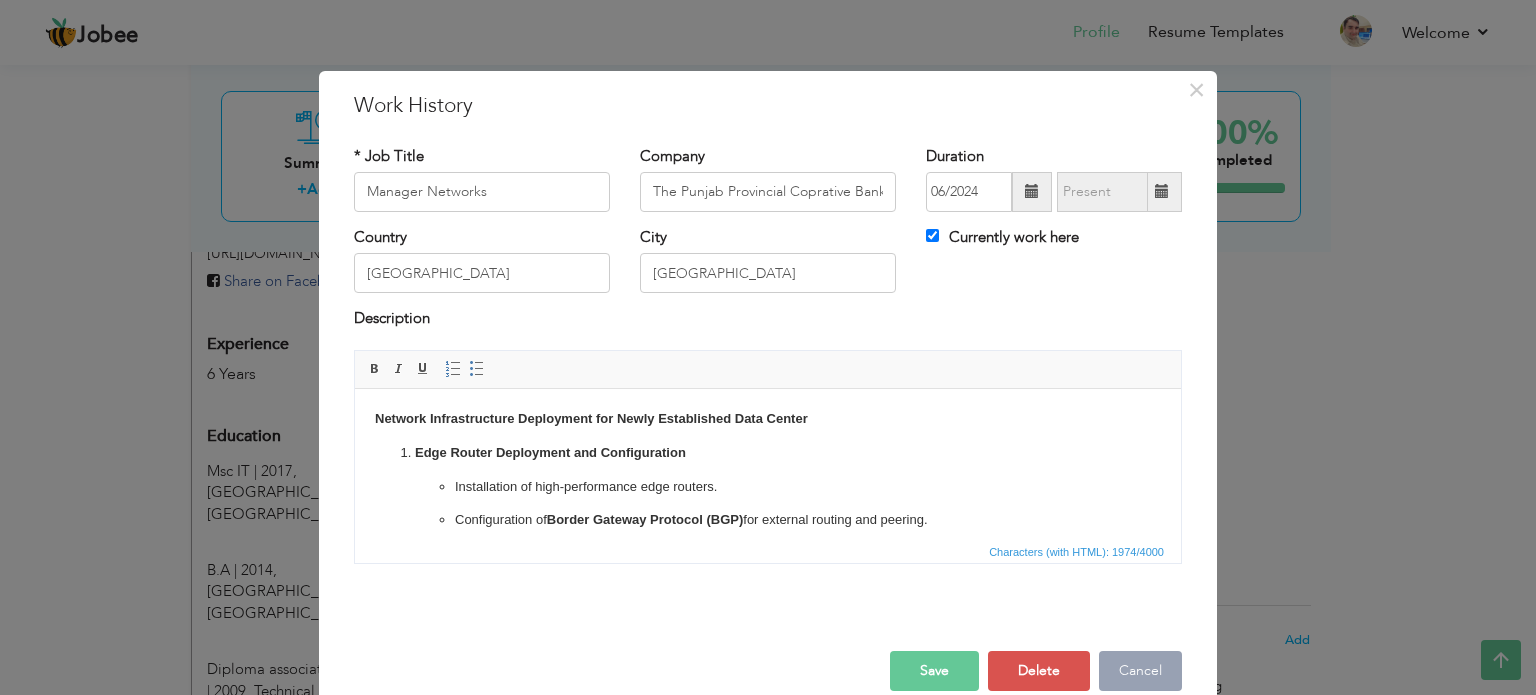 click on "Cancel" at bounding box center [1140, 671] 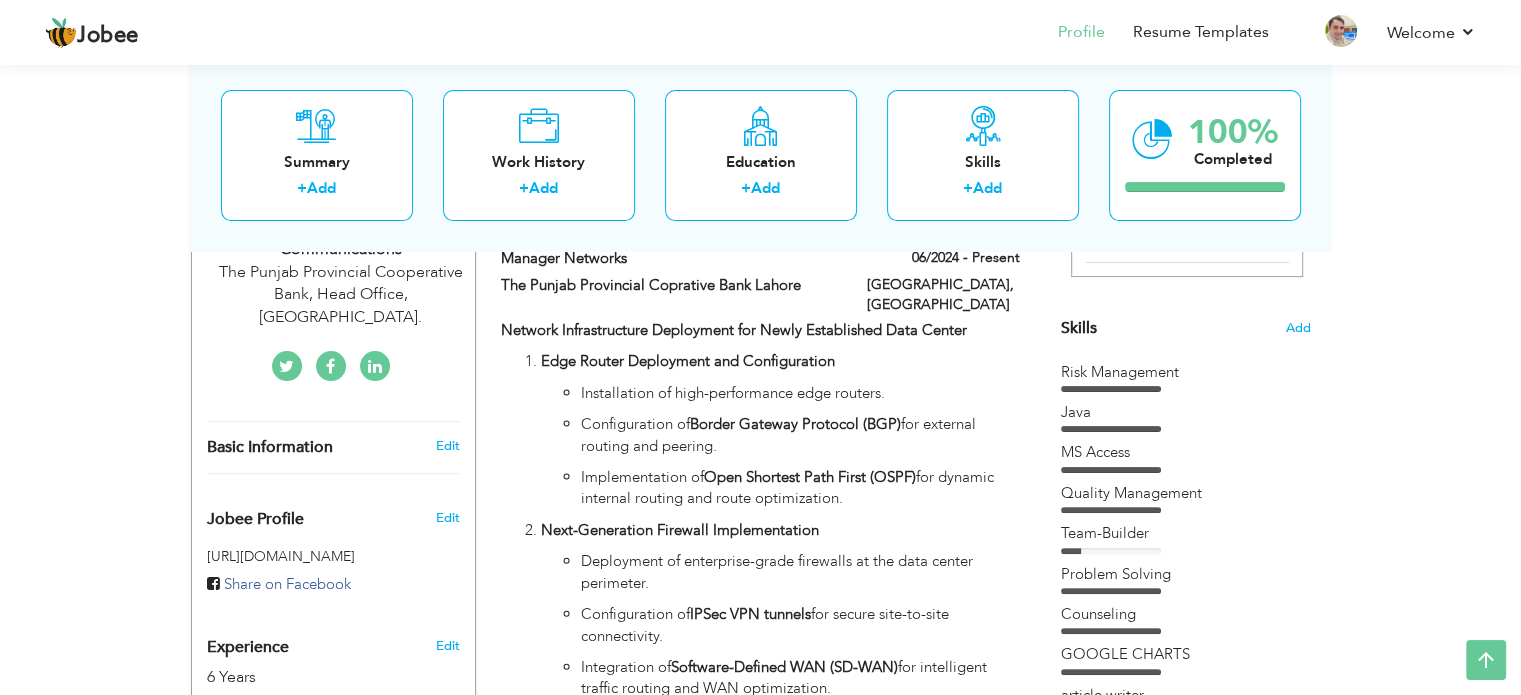 scroll, scrollTop: 0, scrollLeft: 0, axis: both 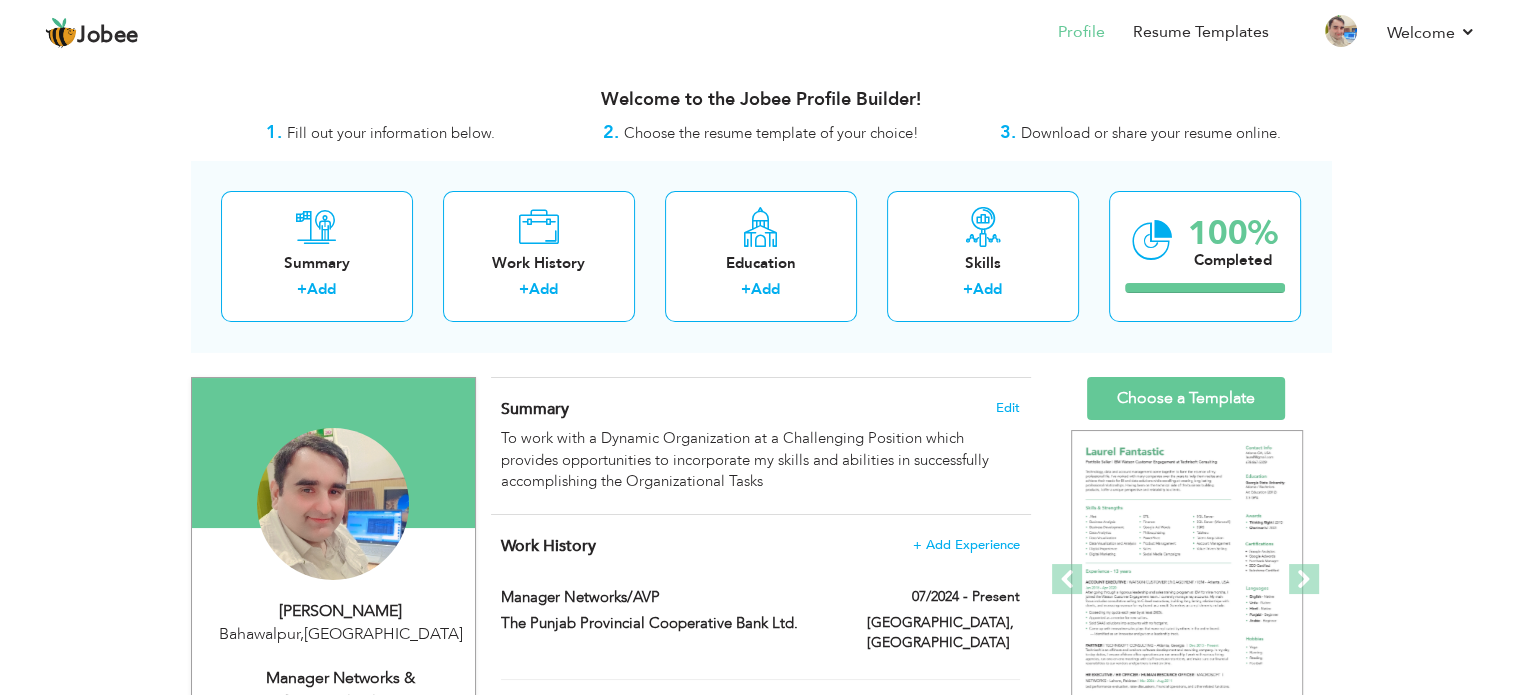 click on "Download or share your resume online." at bounding box center [1151, 133] 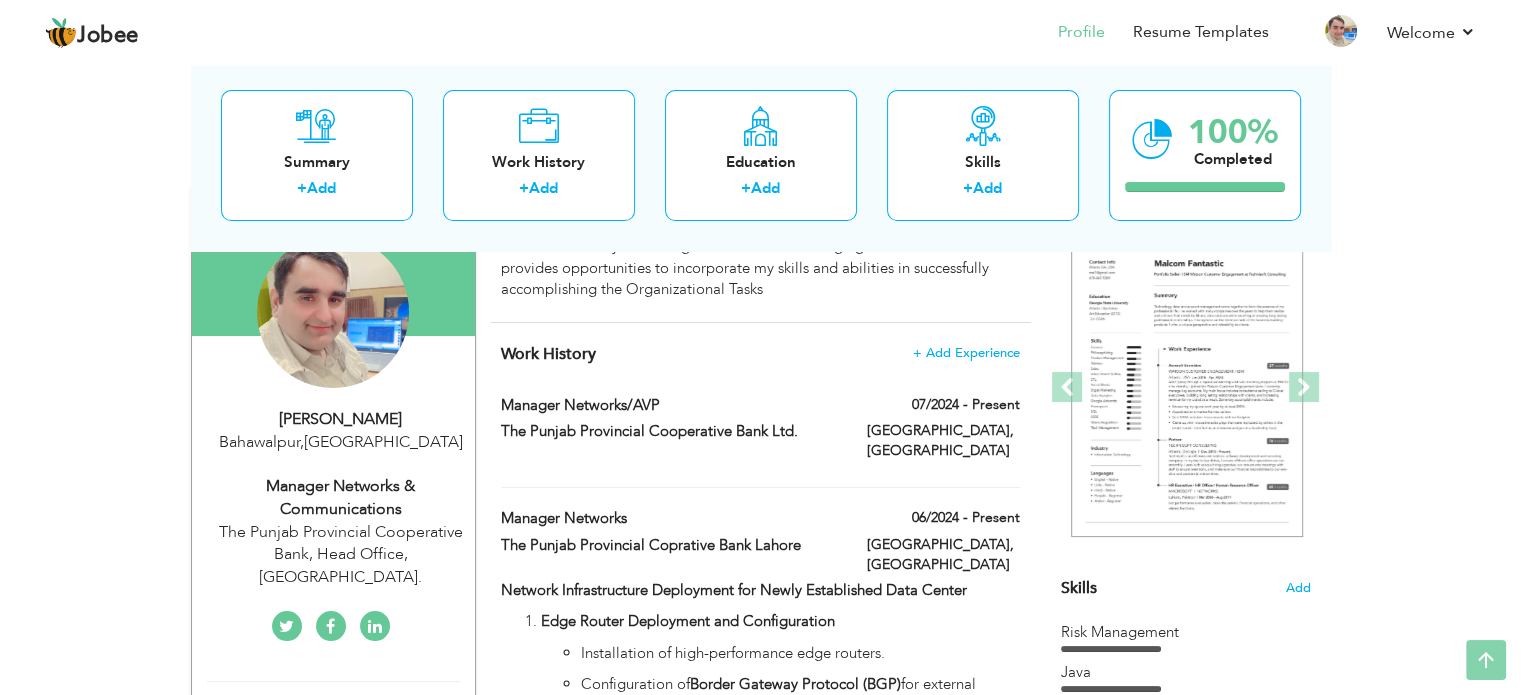 scroll, scrollTop: 0, scrollLeft: 0, axis: both 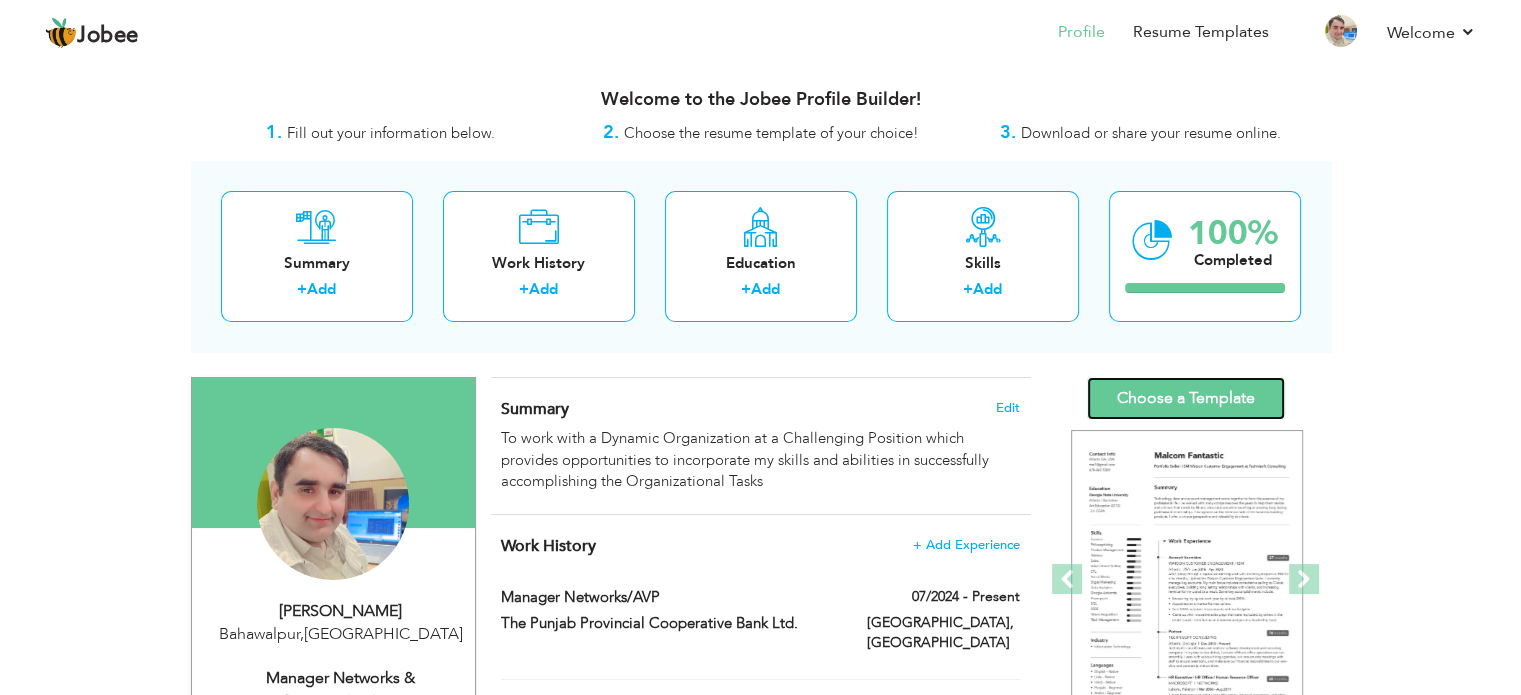 click on "Choose a Template" at bounding box center (1186, 398) 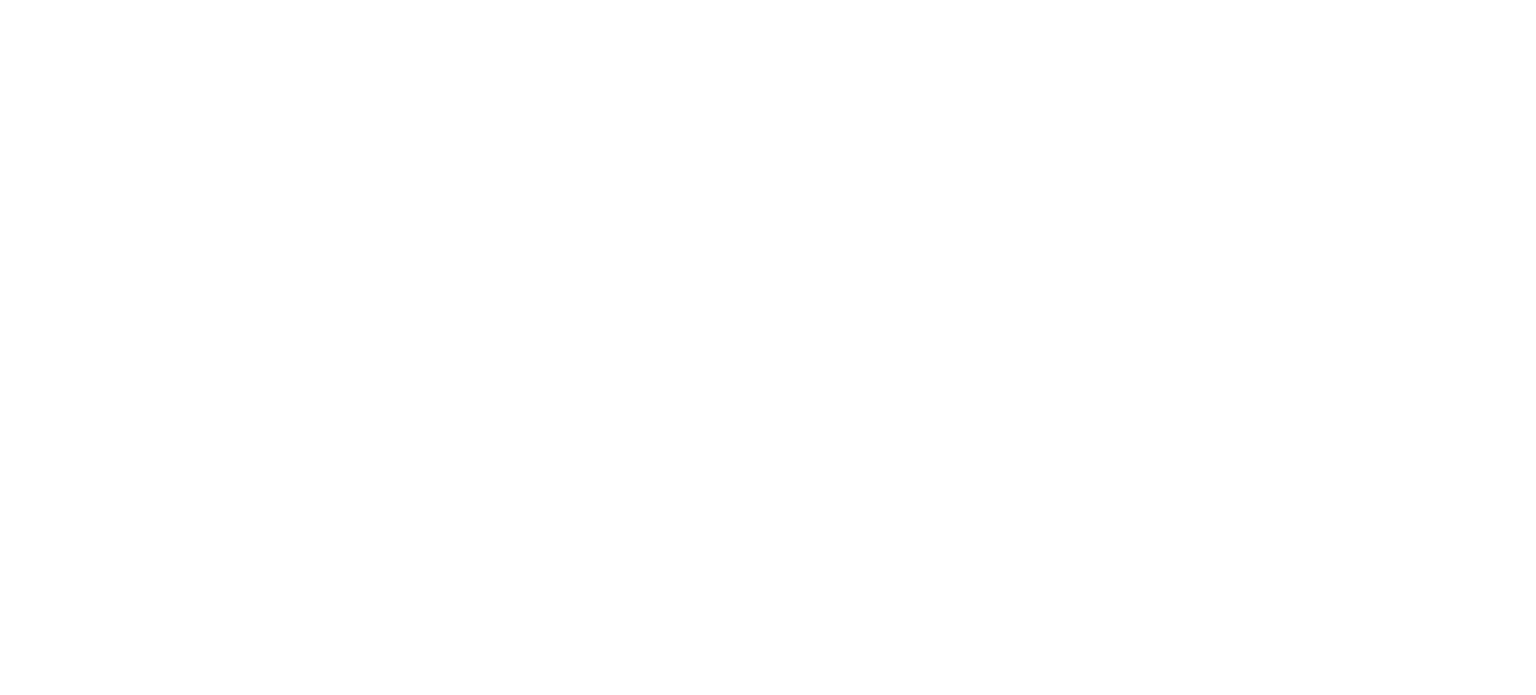 scroll, scrollTop: 0, scrollLeft: 0, axis: both 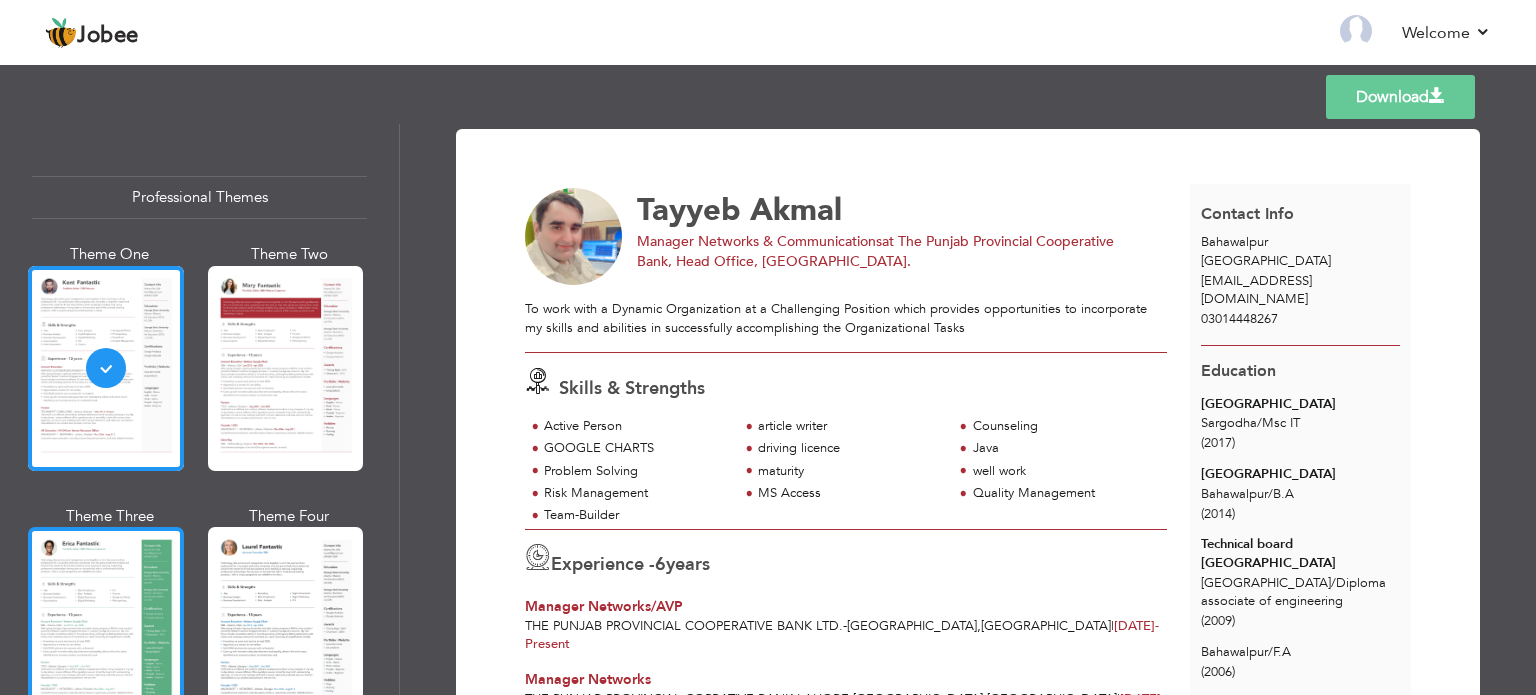click at bounding box center (106, 629) 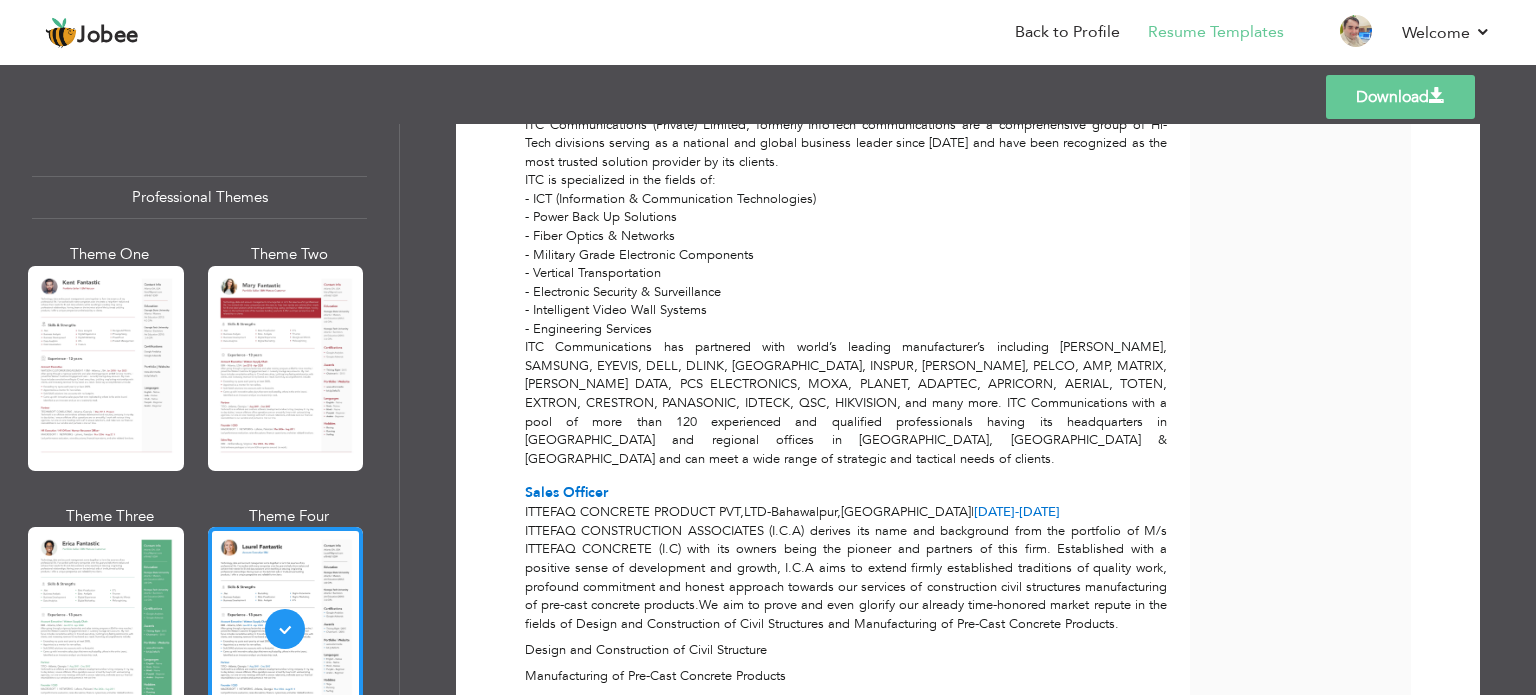 scroll, scrollTop: 1634, scrollLeft: 0, axis: vertical 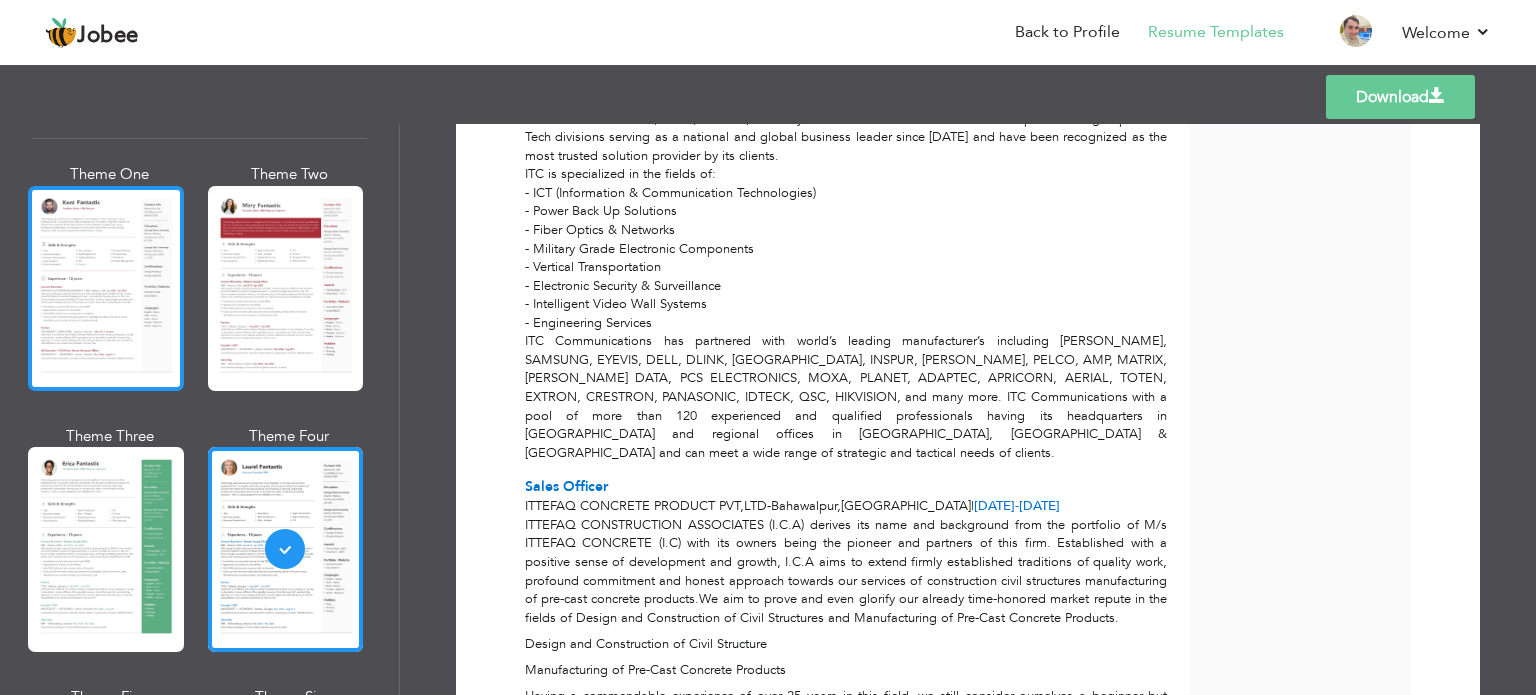 click at bounding box center (106, 288) 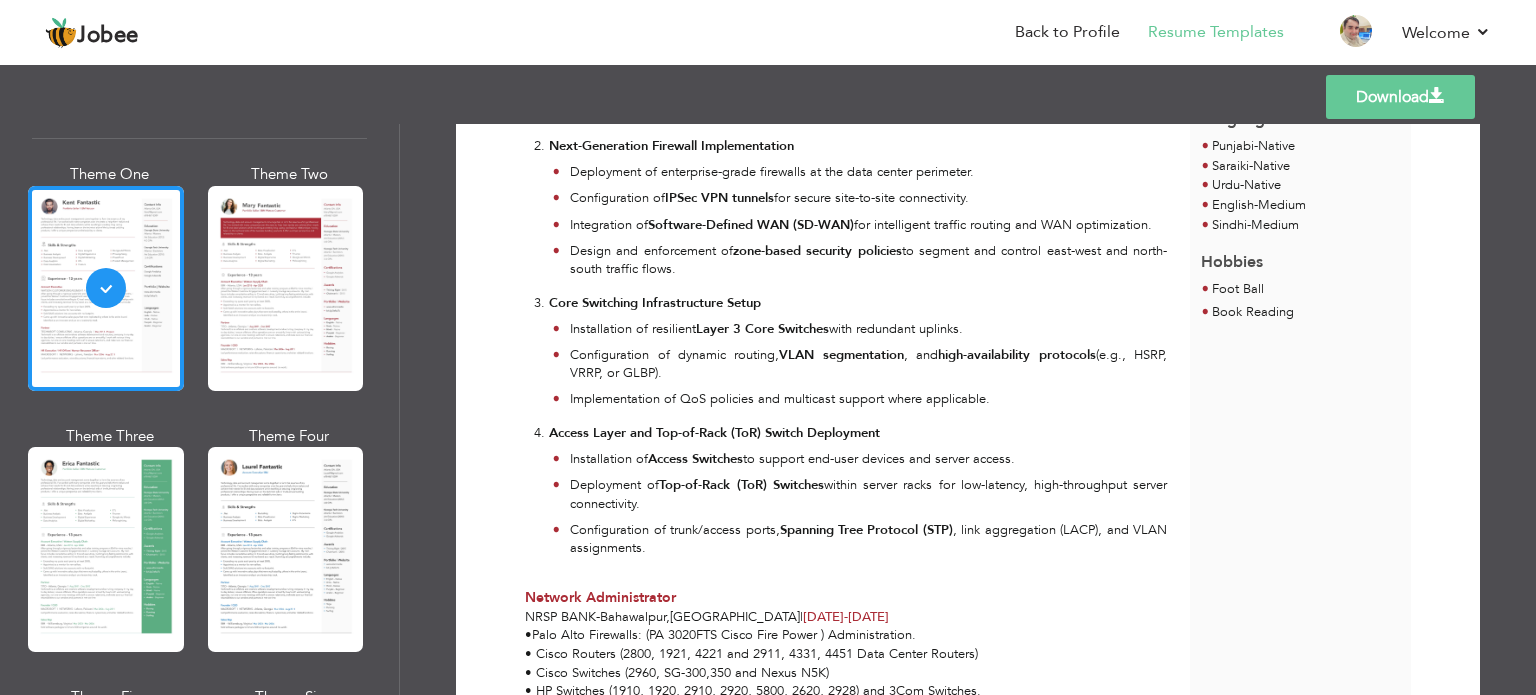 scroll, scrollTop: 755, scrollLeft: 0, axis: vertical 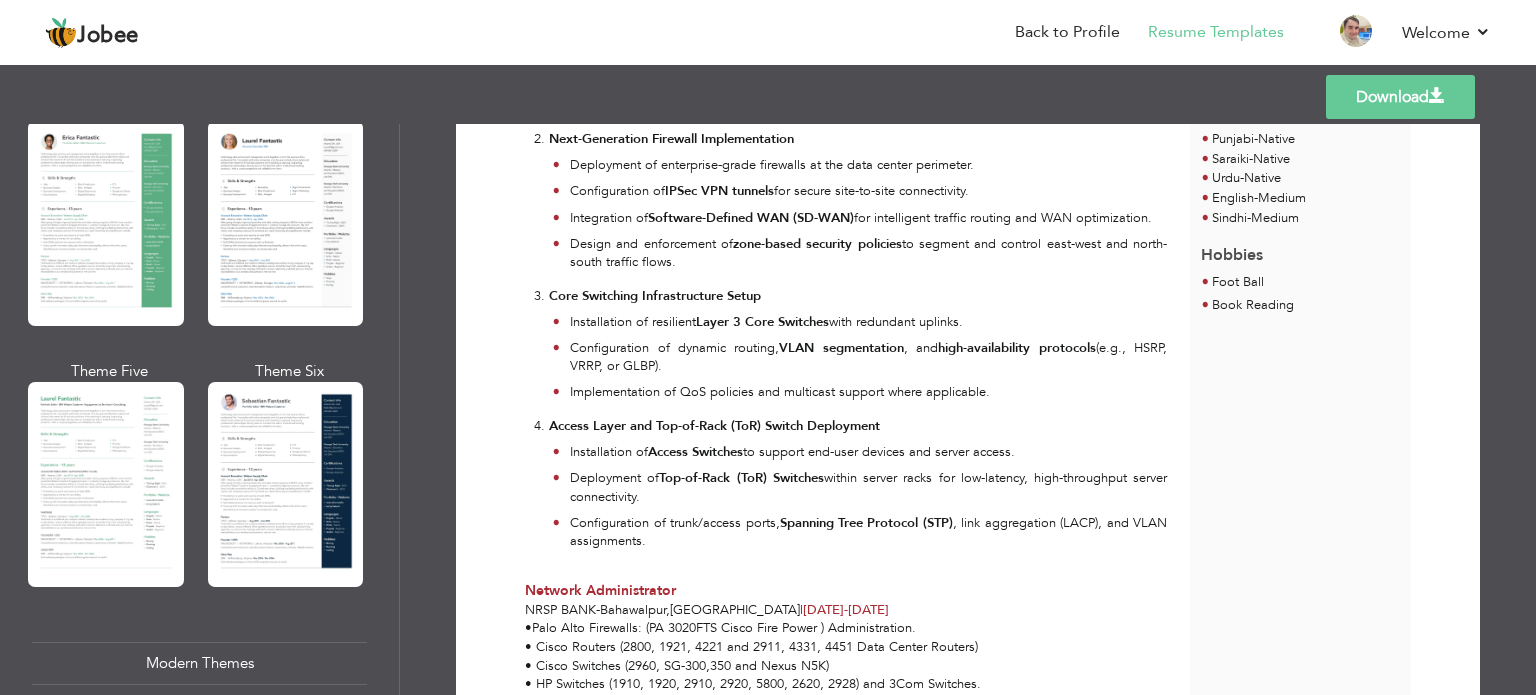 drag, startPoint x: 678, startPoint y: 359, endPoint x: 164, endPoint y: 469, distance: 525.6387 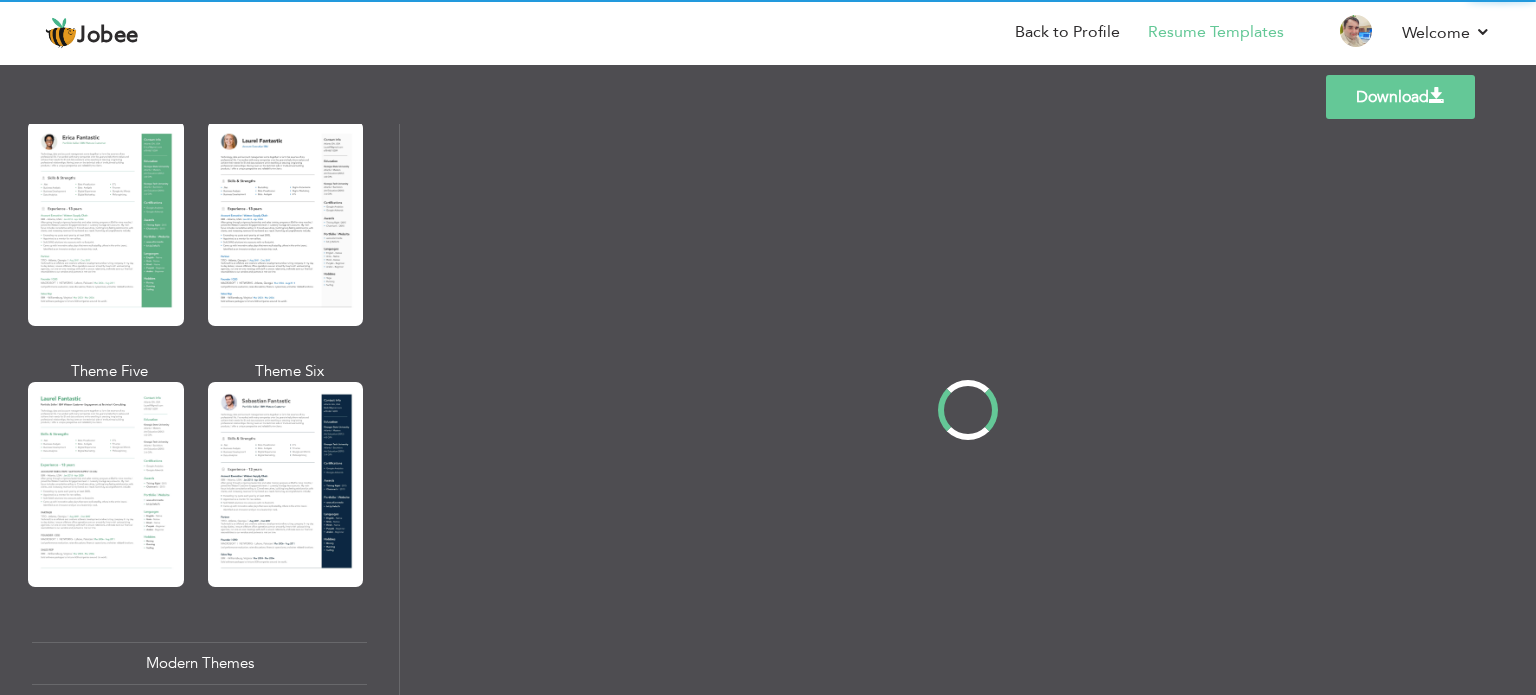 click on "Professional Themes
Theme One
Theme Two
Theme Three
Theme Four" at bounding box center [768, 409] 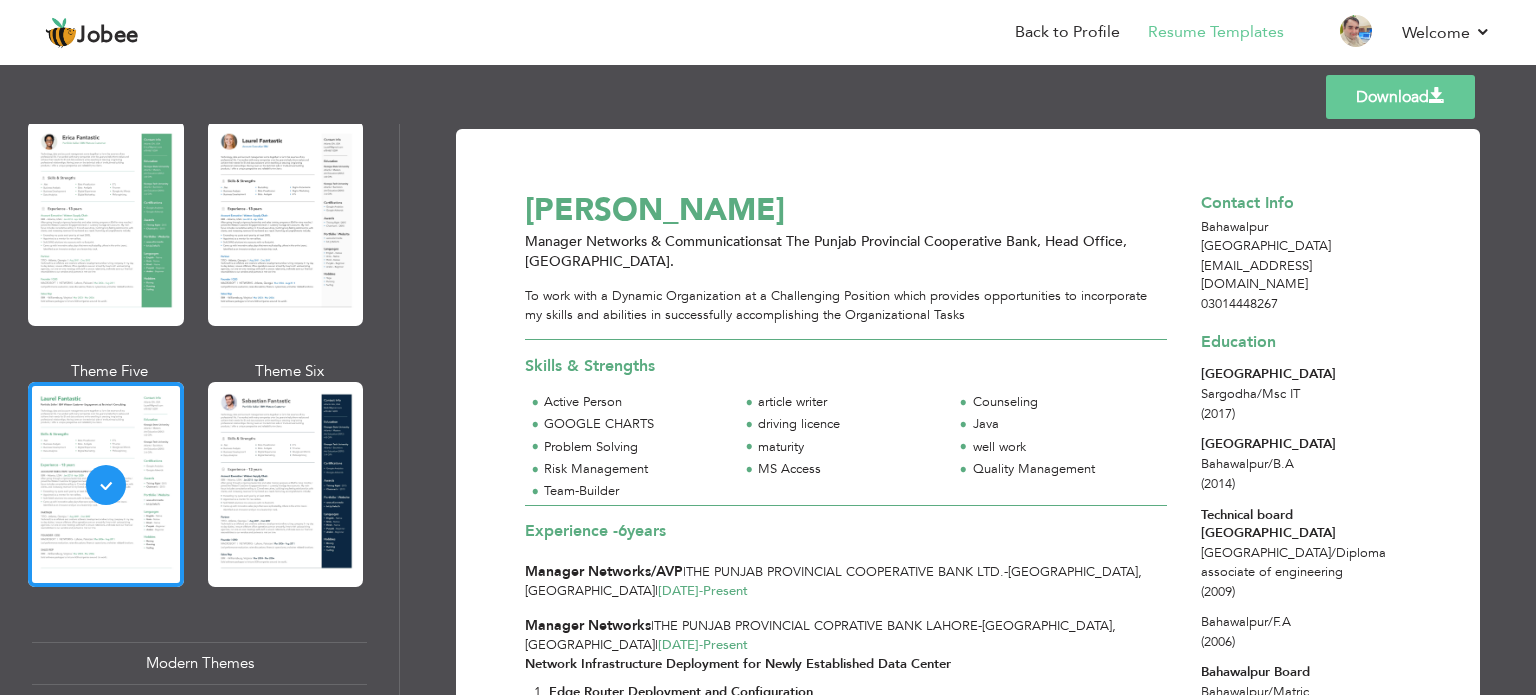 click at bounding box center (286, 484) 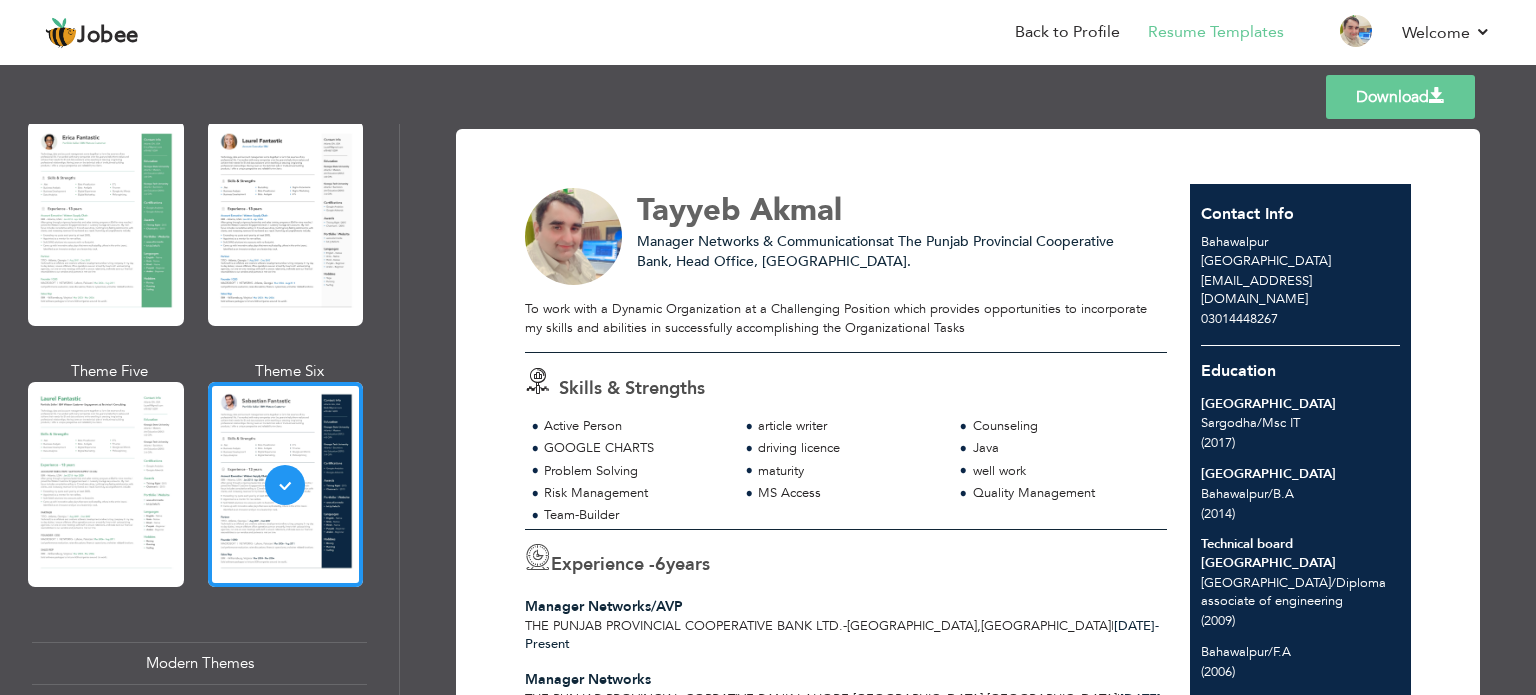 click at bounding box center [286, 484] 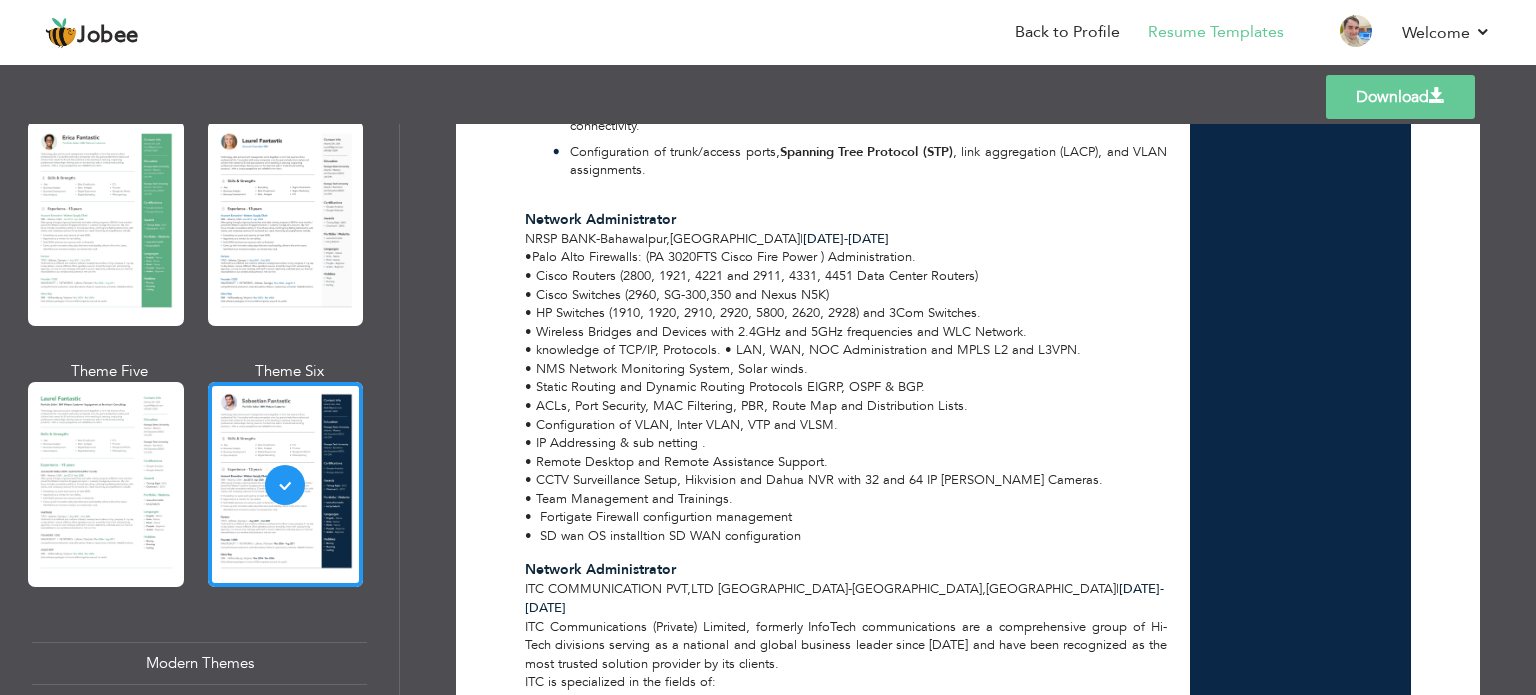 scroll, scrollTop: 1129, scrollLeft: 0, axis: vertical 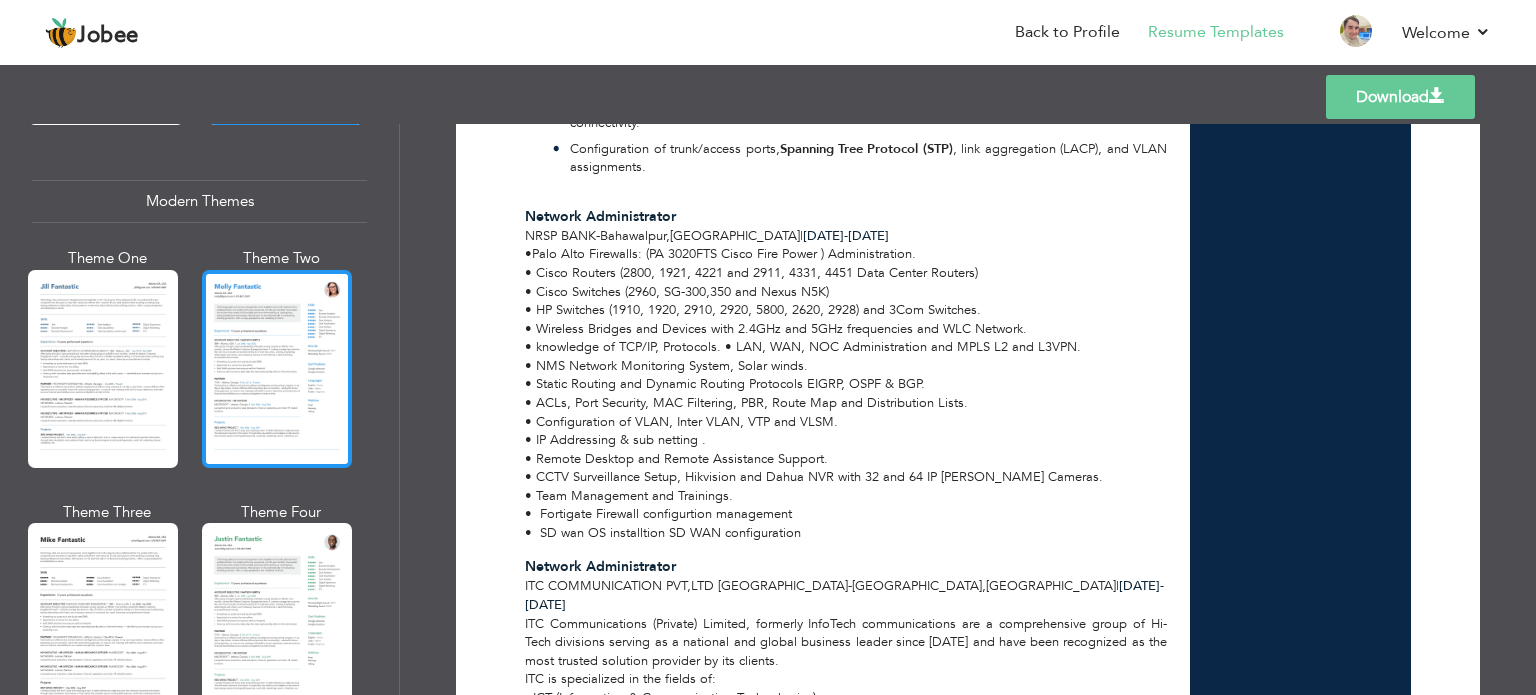 click at bounding box center [277, 369] 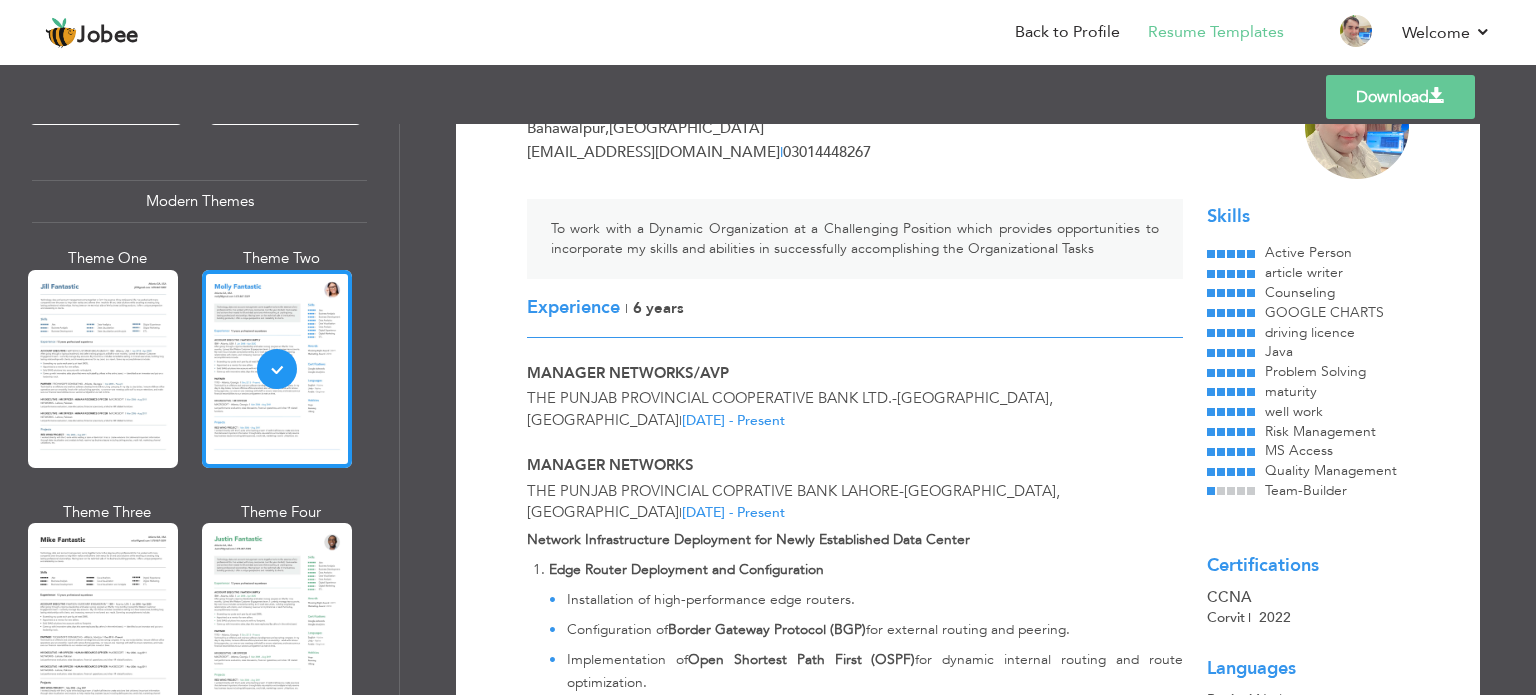 scroll, scrollTop: 112, scrollLeft: 0, axis: vertical 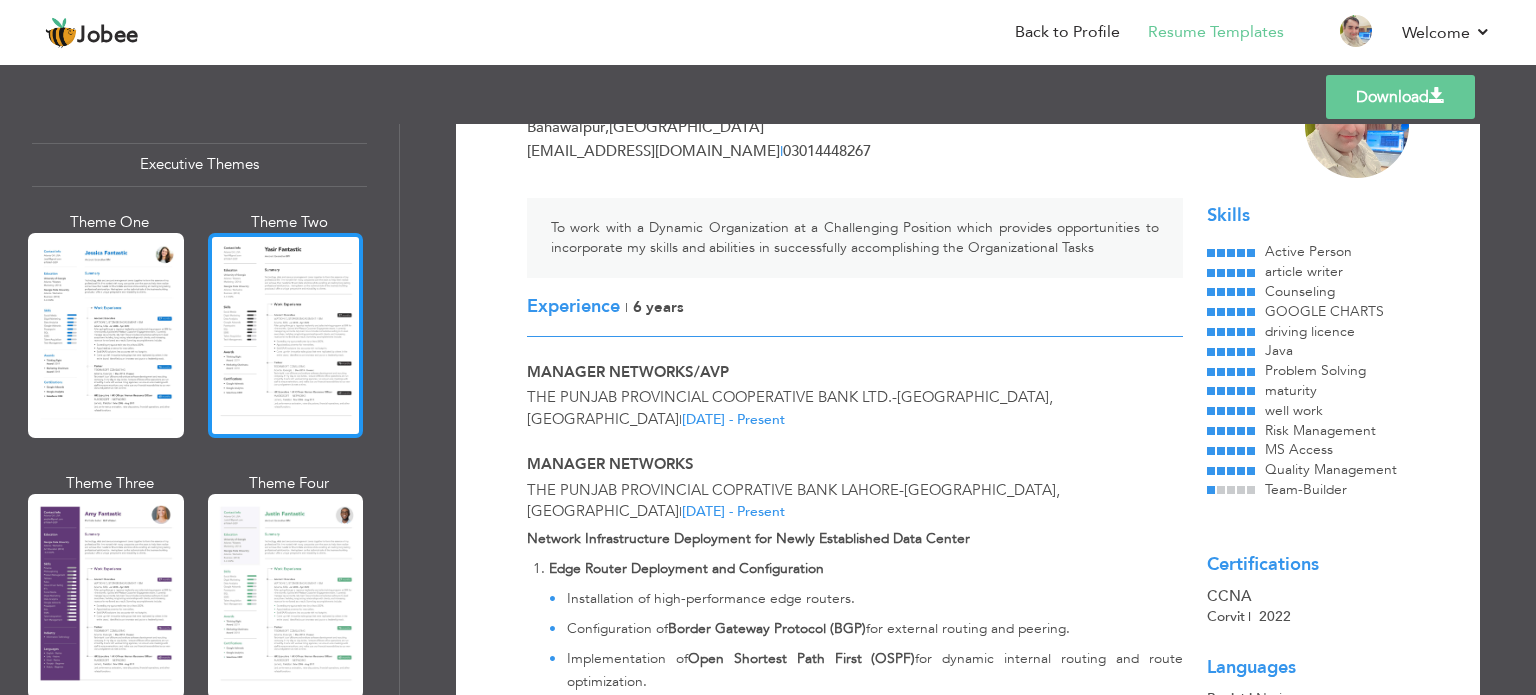 click at bounding box center (286, 335) 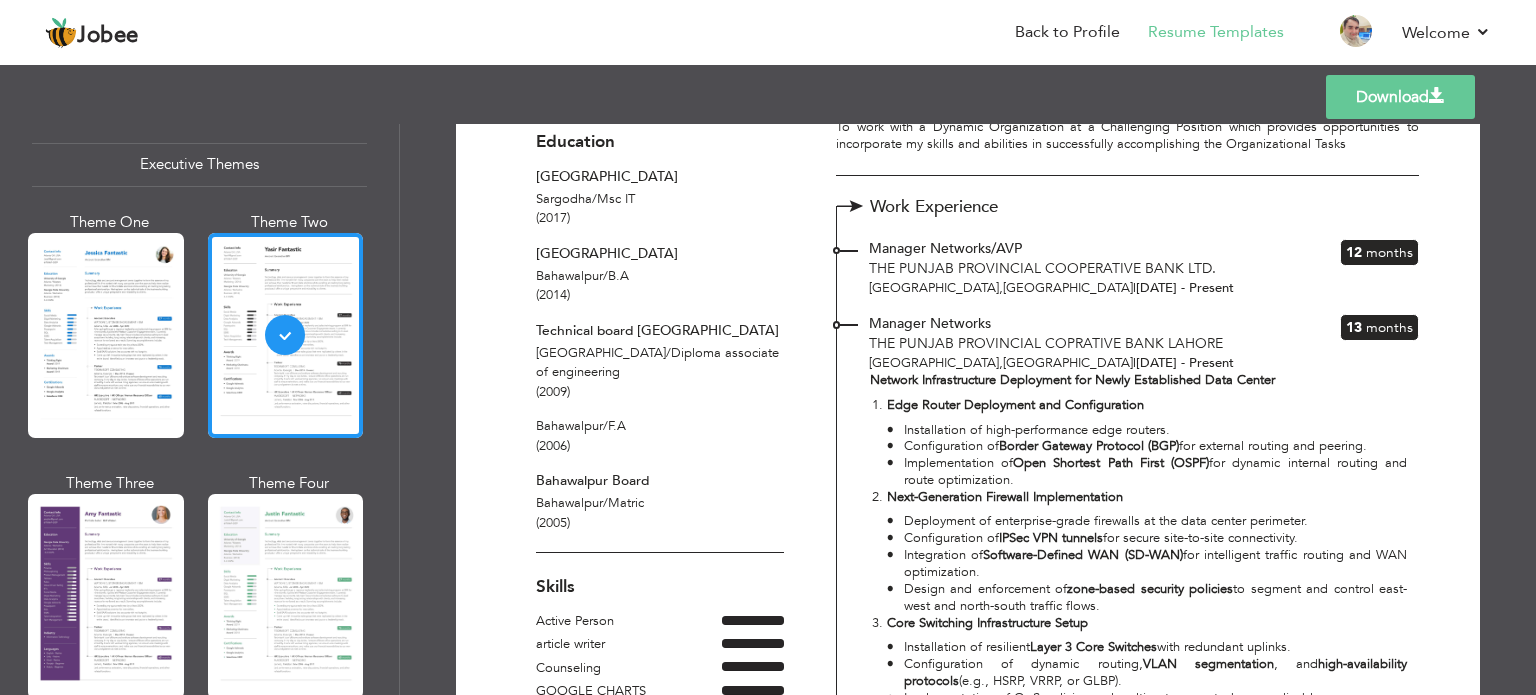 scroll, scrollTop: 212, scrollLeft: 0, axis: vertical 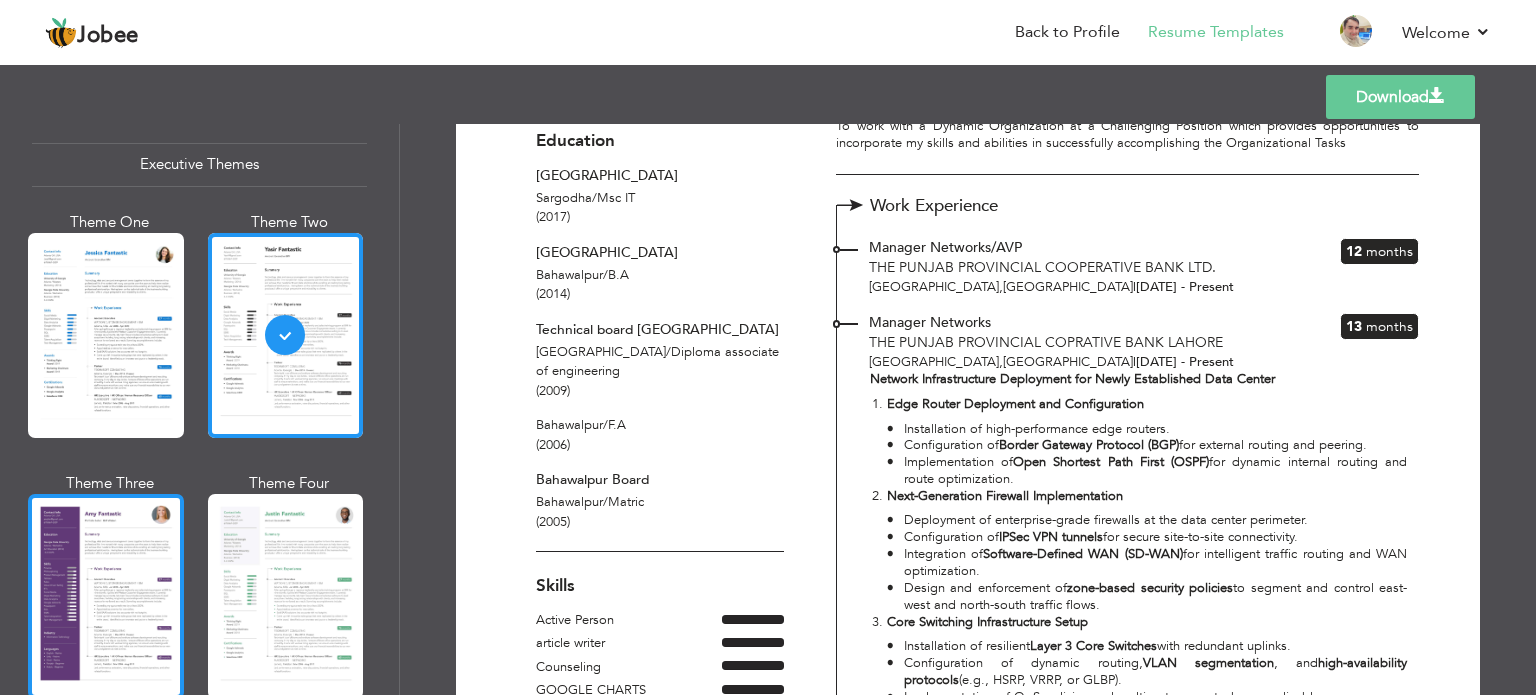 click at bounding box center [106, 596] 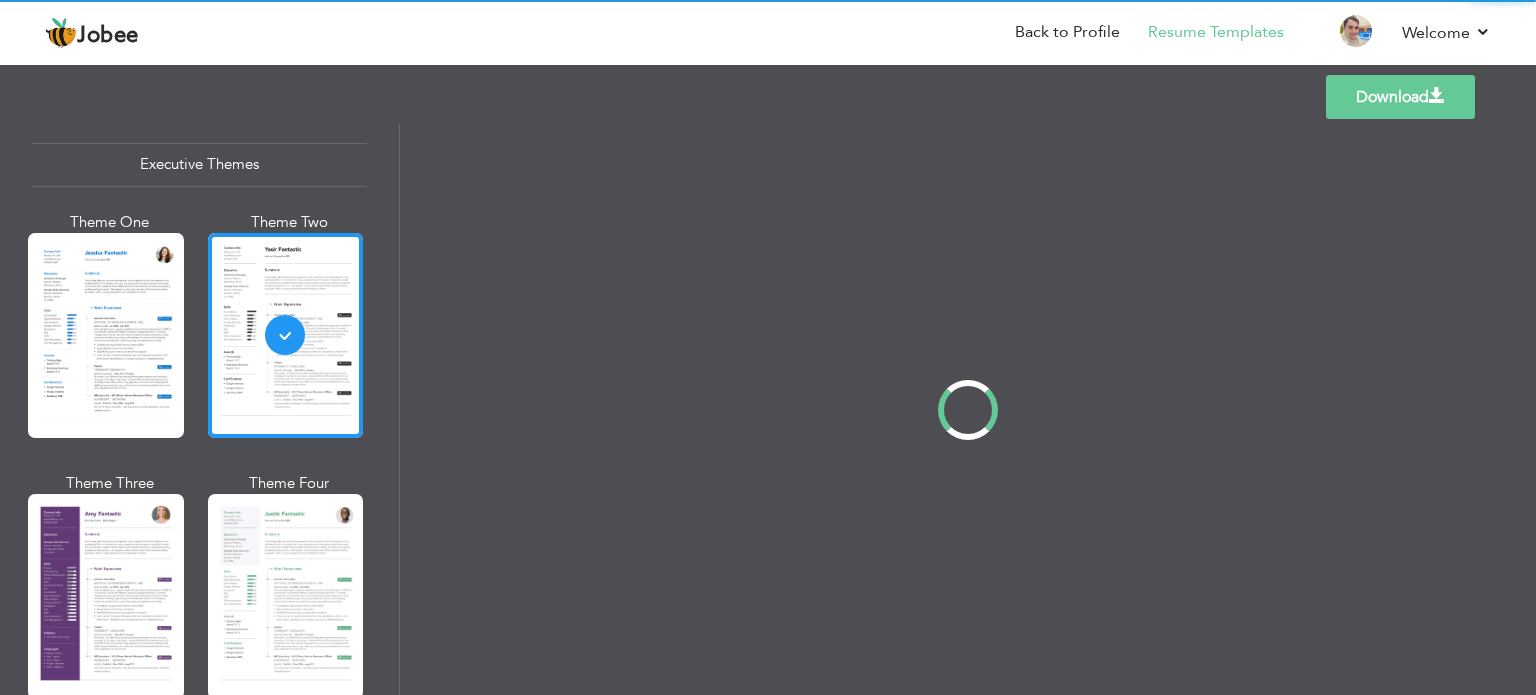 scroll, scrollTop: 226, scrollLeft: 0, axis: vertical 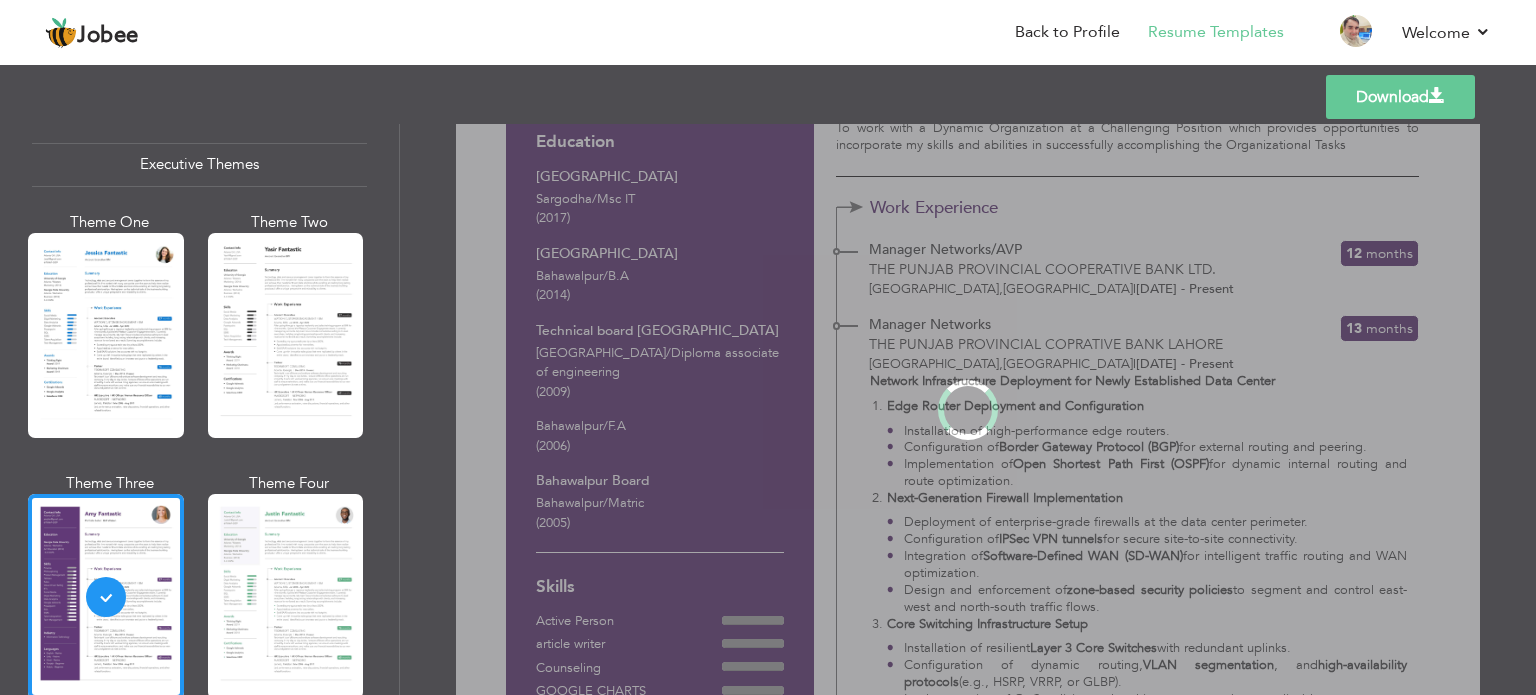 click at bounding box center (106, 335) 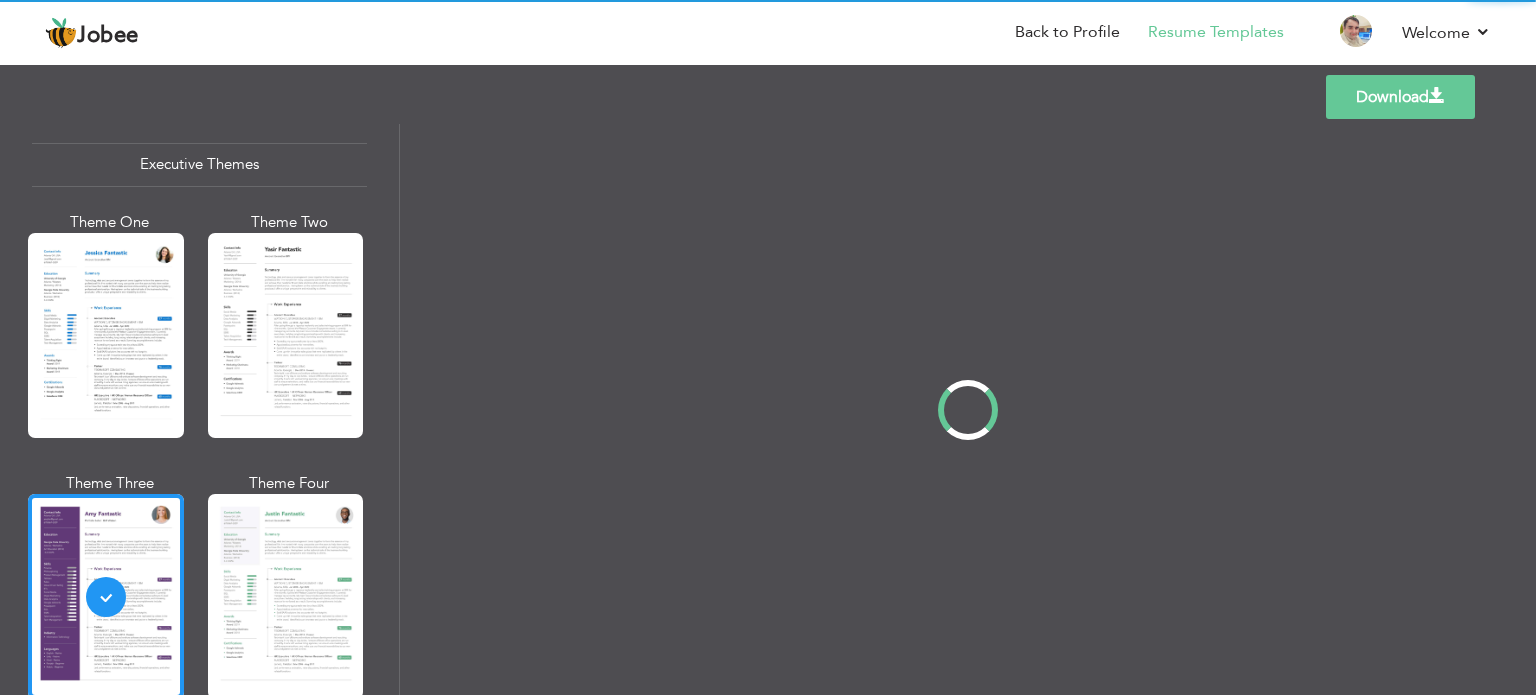 scroll, scrollTop: 1498, scrollLeft: 0, axis: vertical 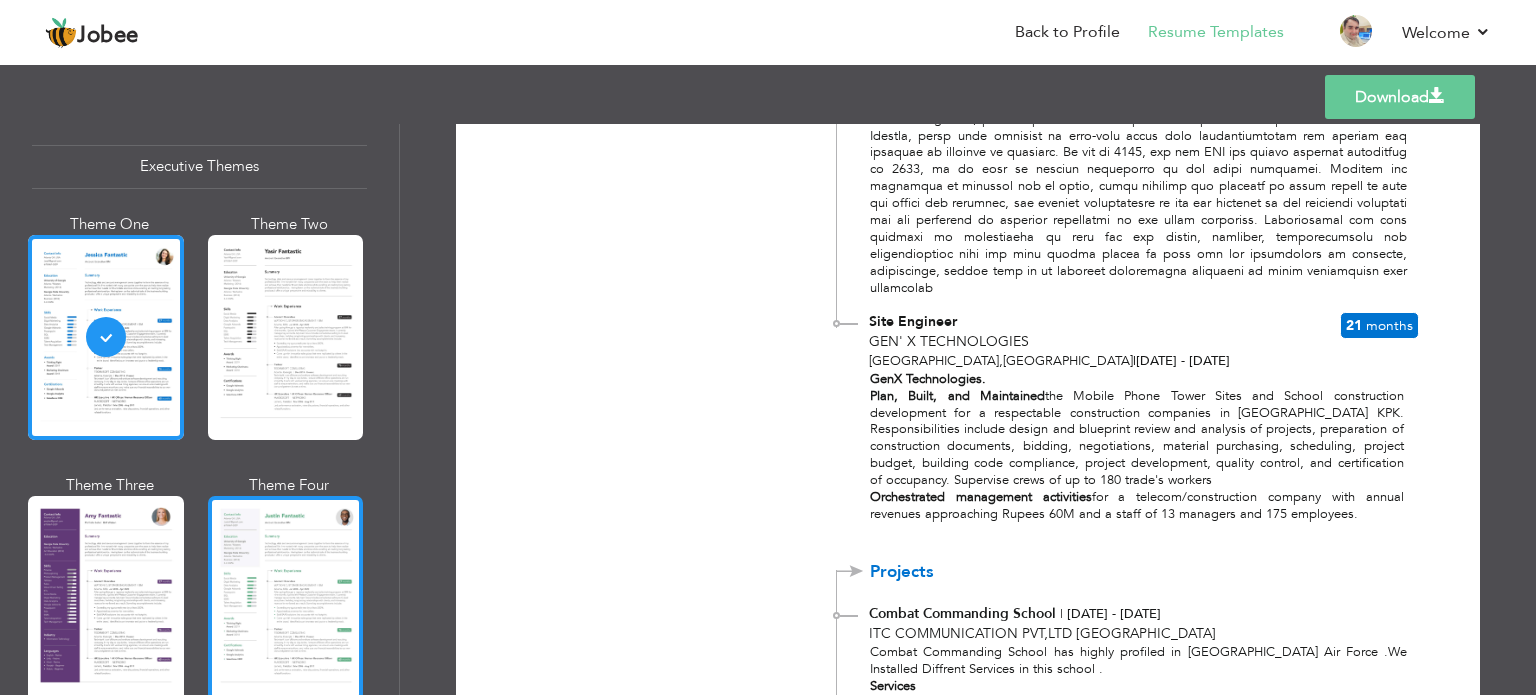 click at bounding box center [286, 598] 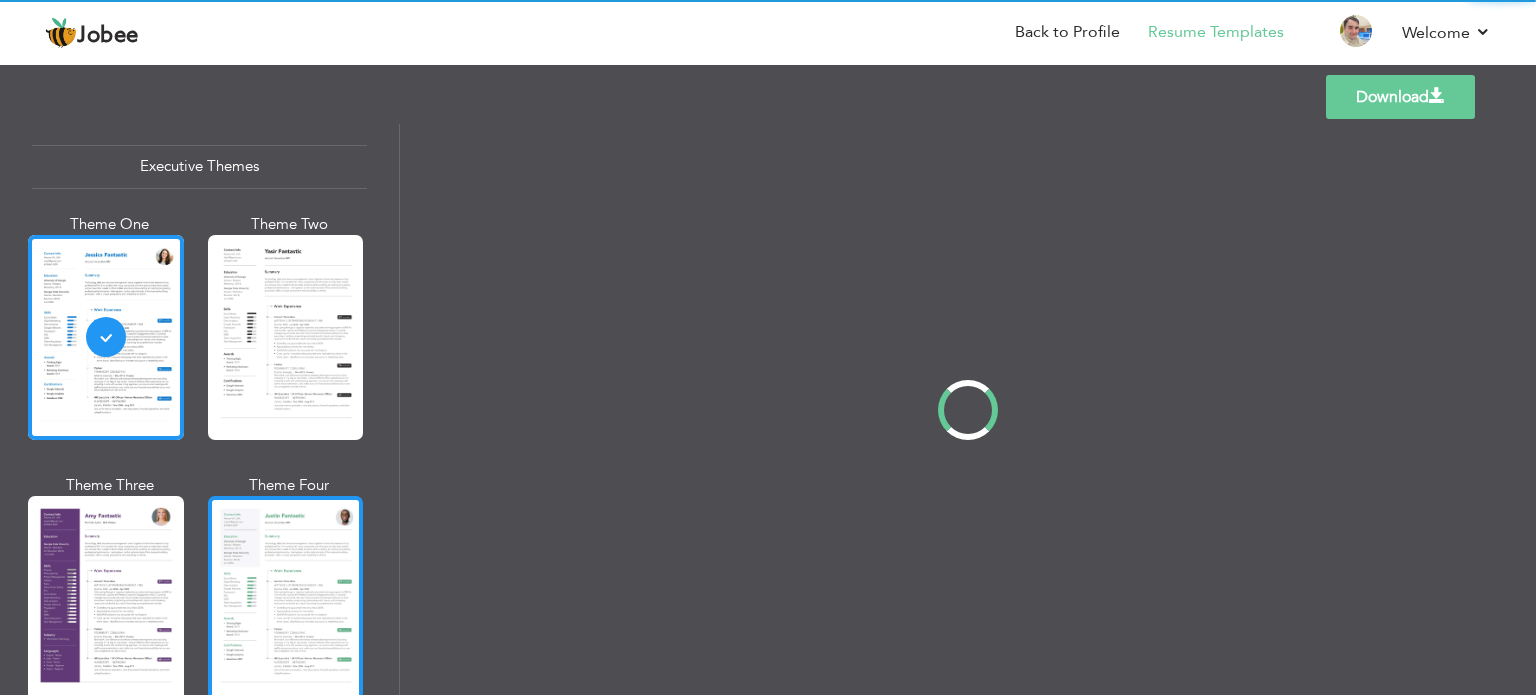scroll, scrollTop: 1500, scrollLeft: 0, axis: vertical 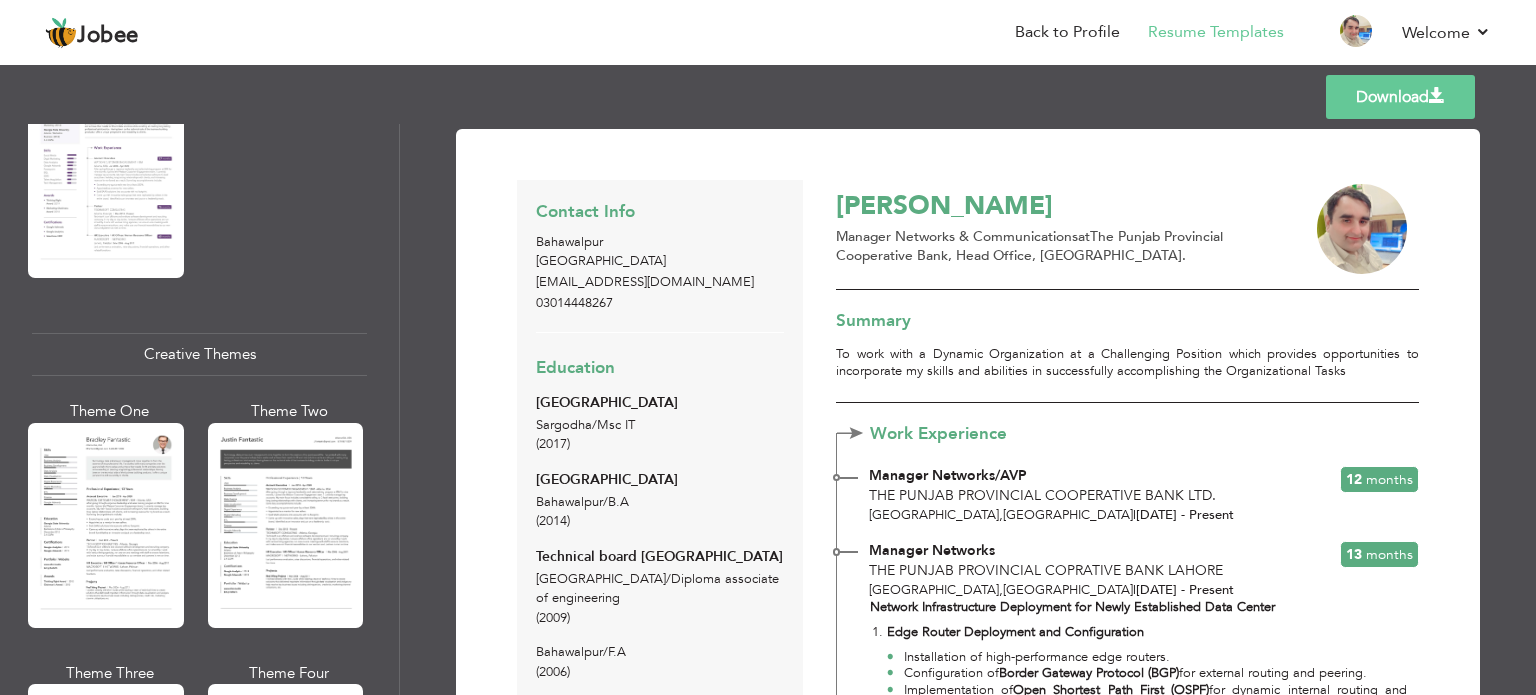 click at bounding box center [106, 525] 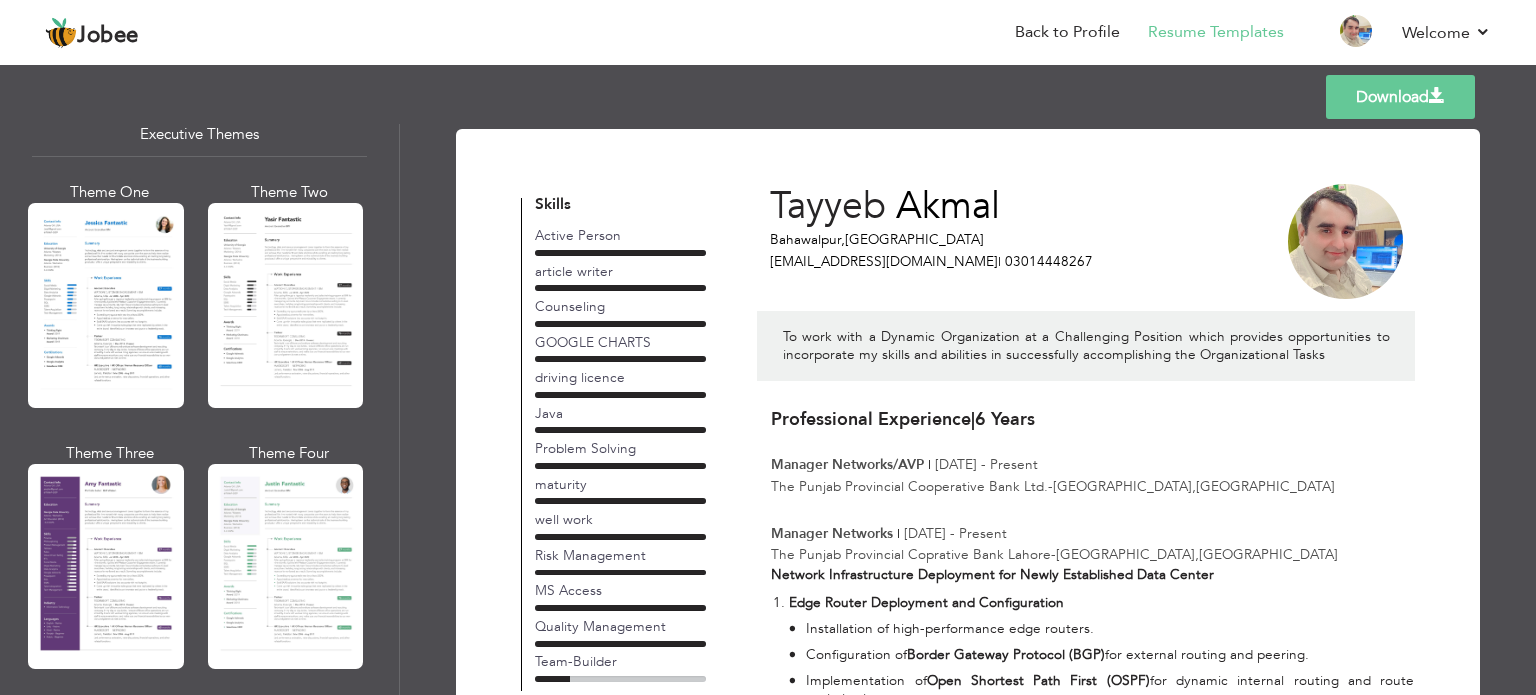 scroll, scrollTop: 1532, scrollLeft: 0, axis: vertical 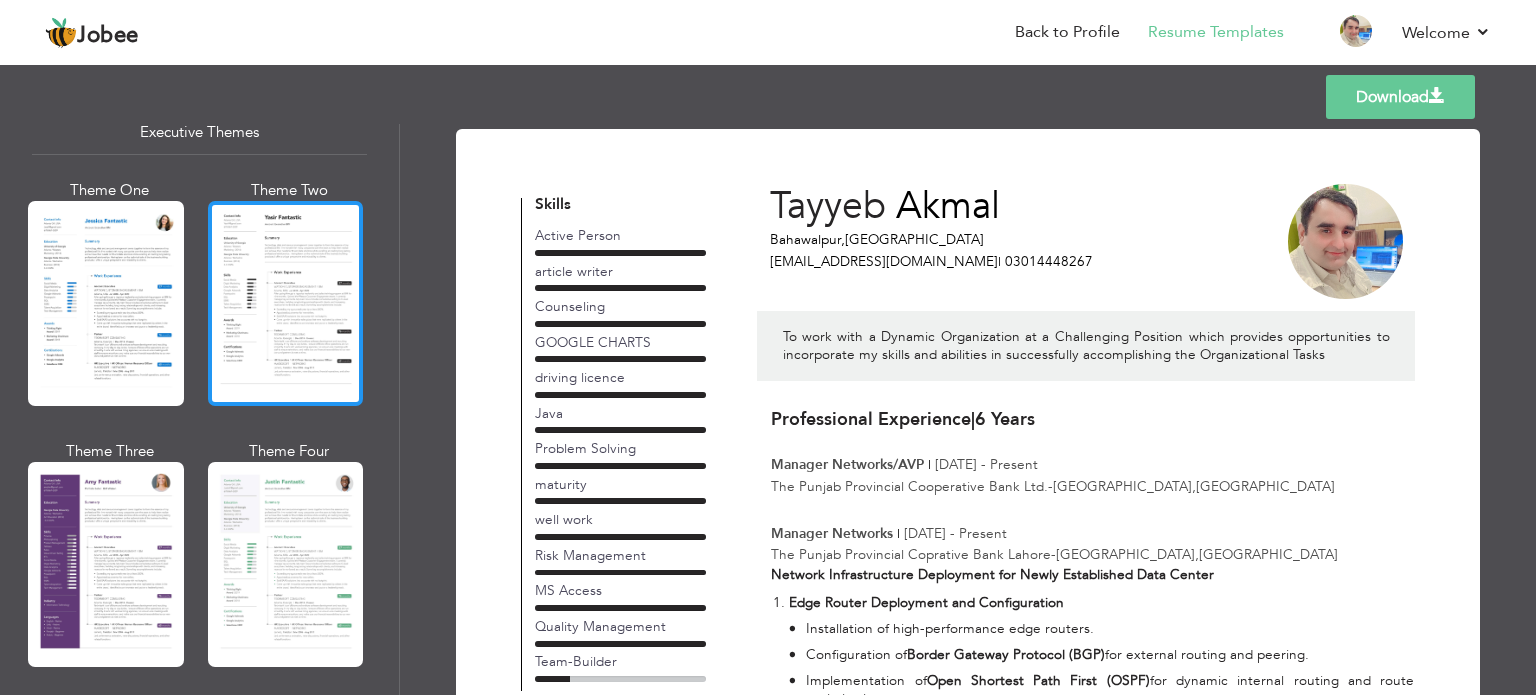 click at bounding box center [286, 303] 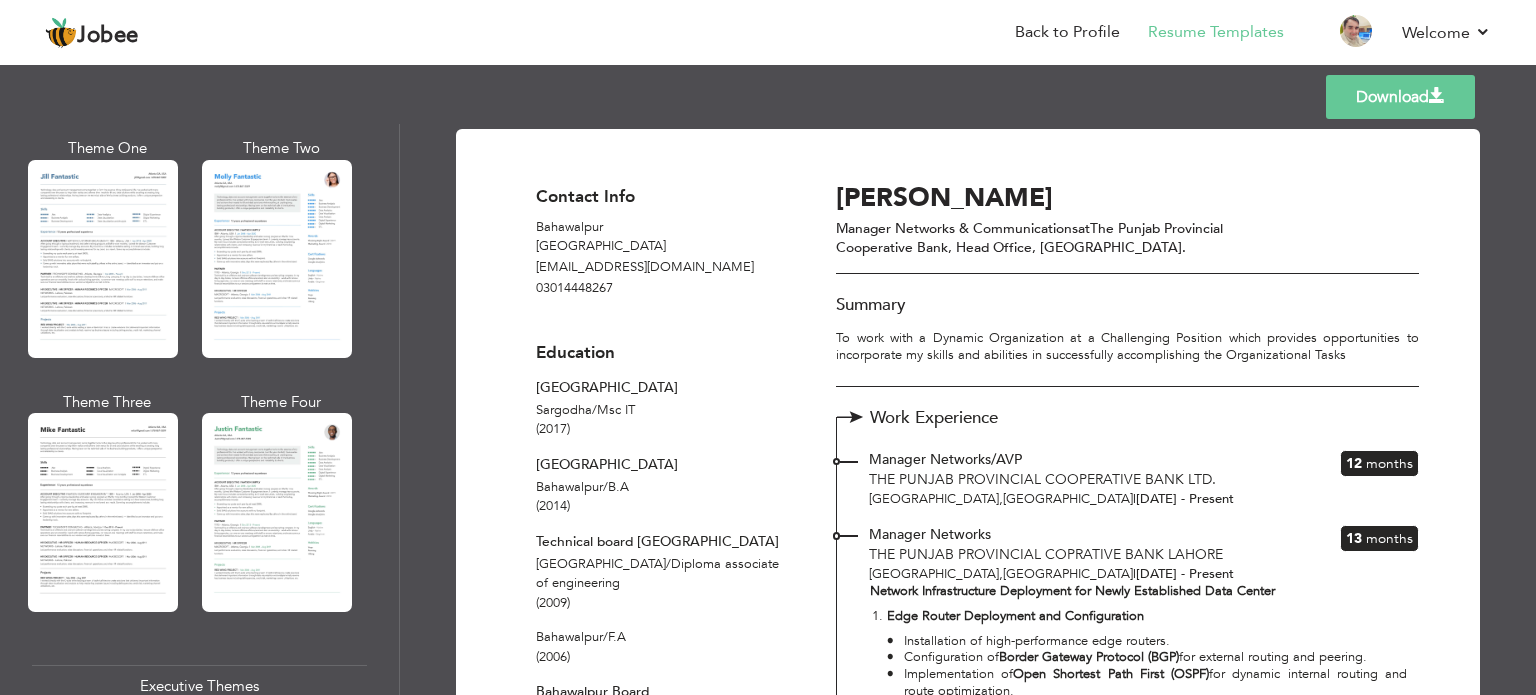 scroll, scrollTop: 980, scrollLeft: 0, axis: vertical 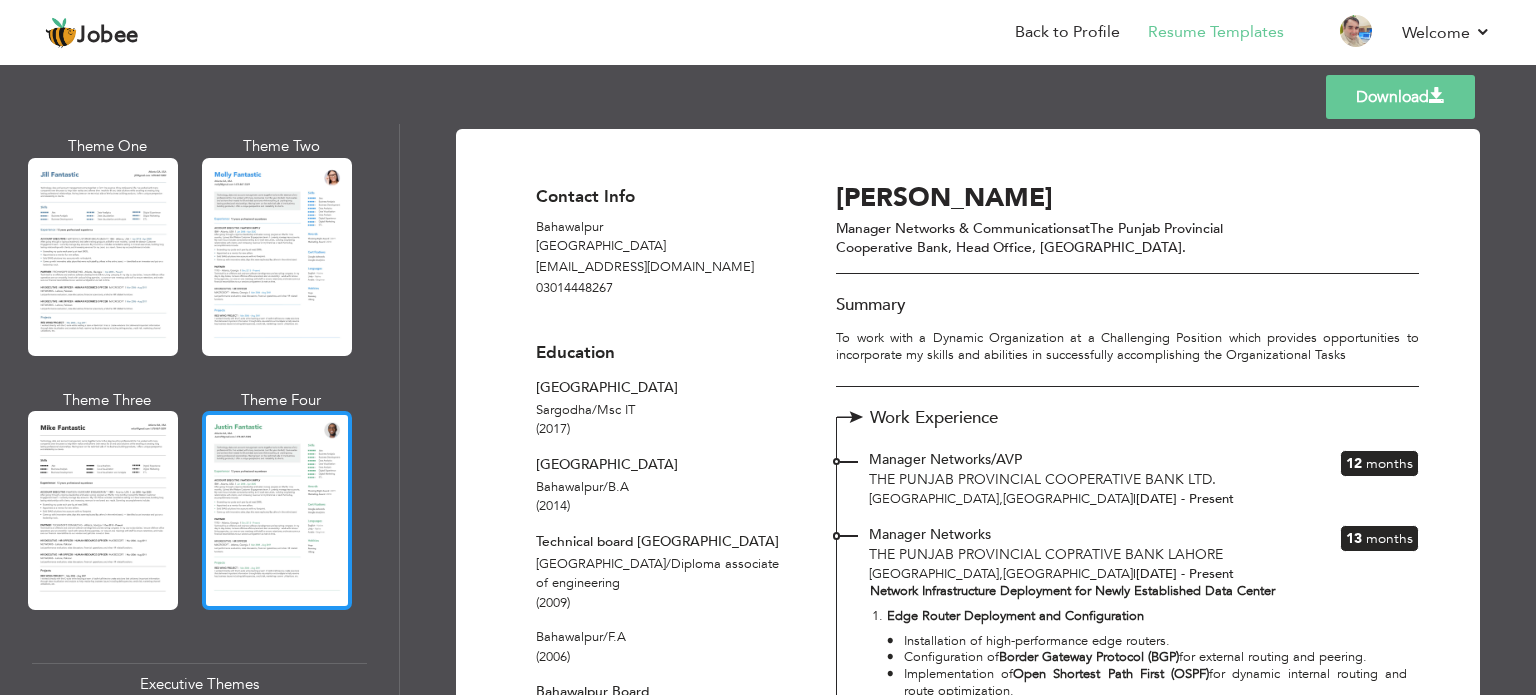 click at bounding box center [277, 510] 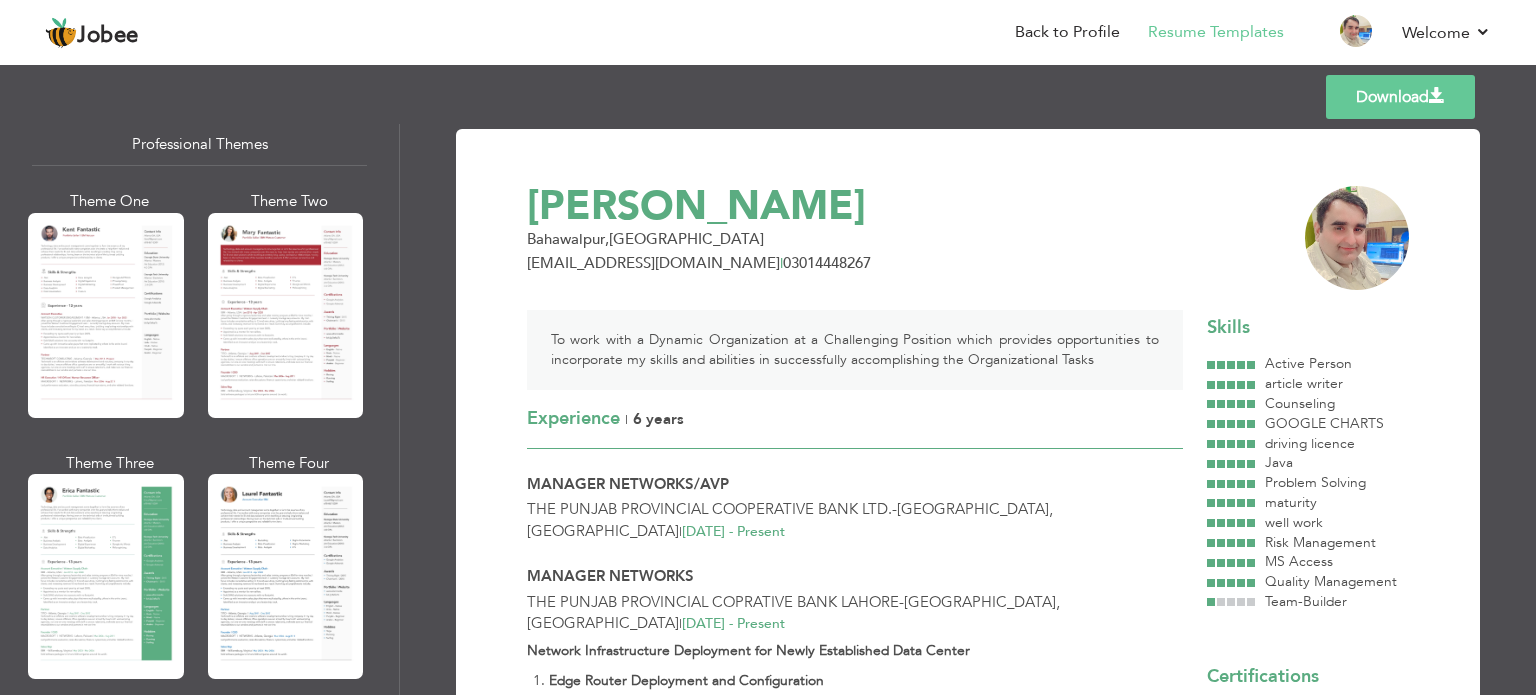 scroll, scrollTop: 0, scrollLeft: 0, axis: both 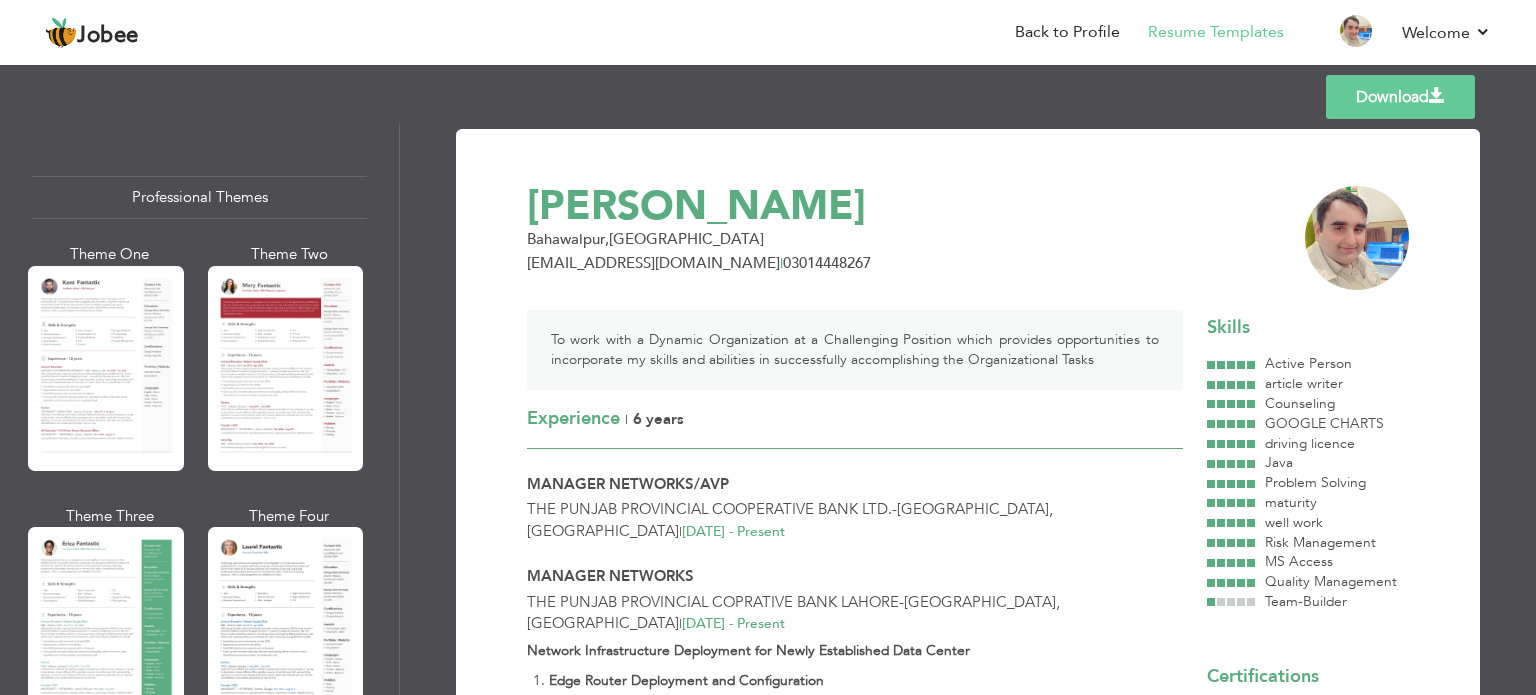 click at bounding box center [106, 368] 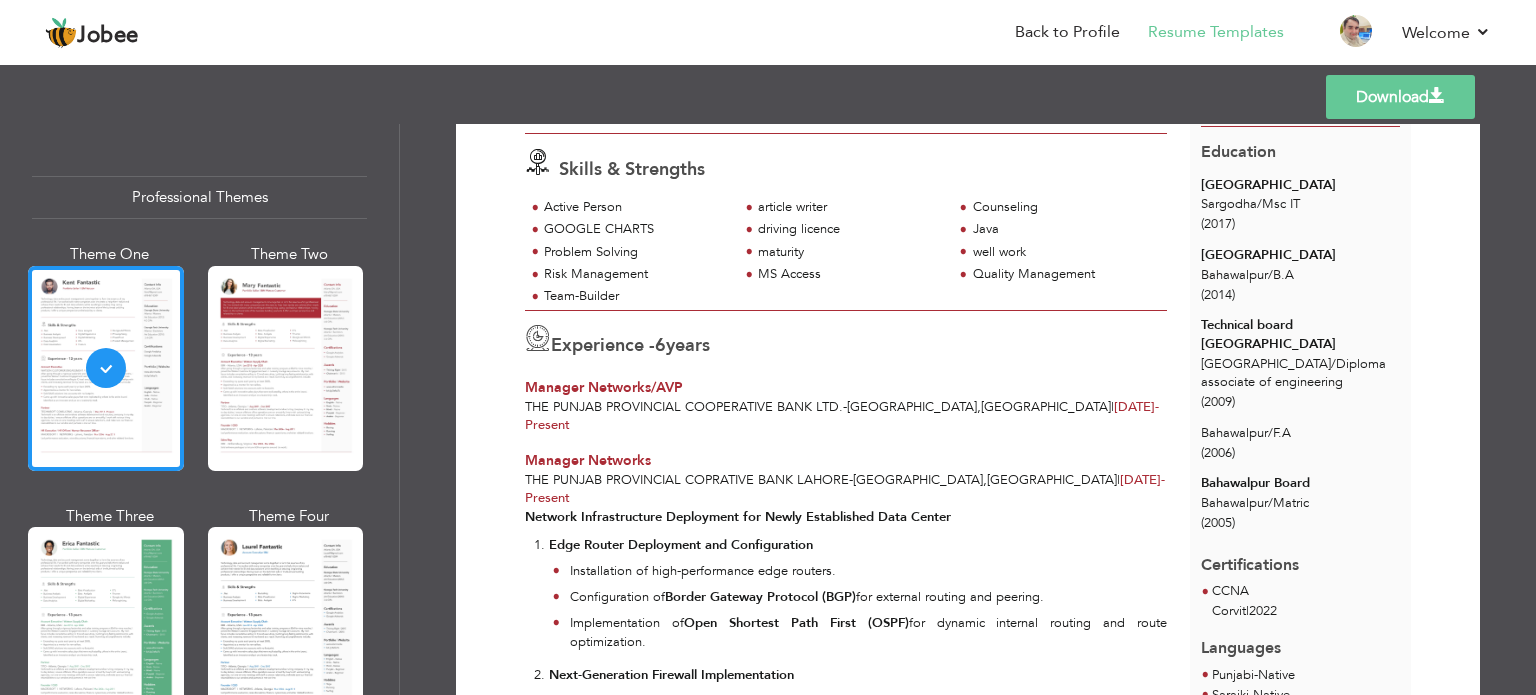 scroll, scrollTop: 220, scrollLeft: 0, axis: vertical 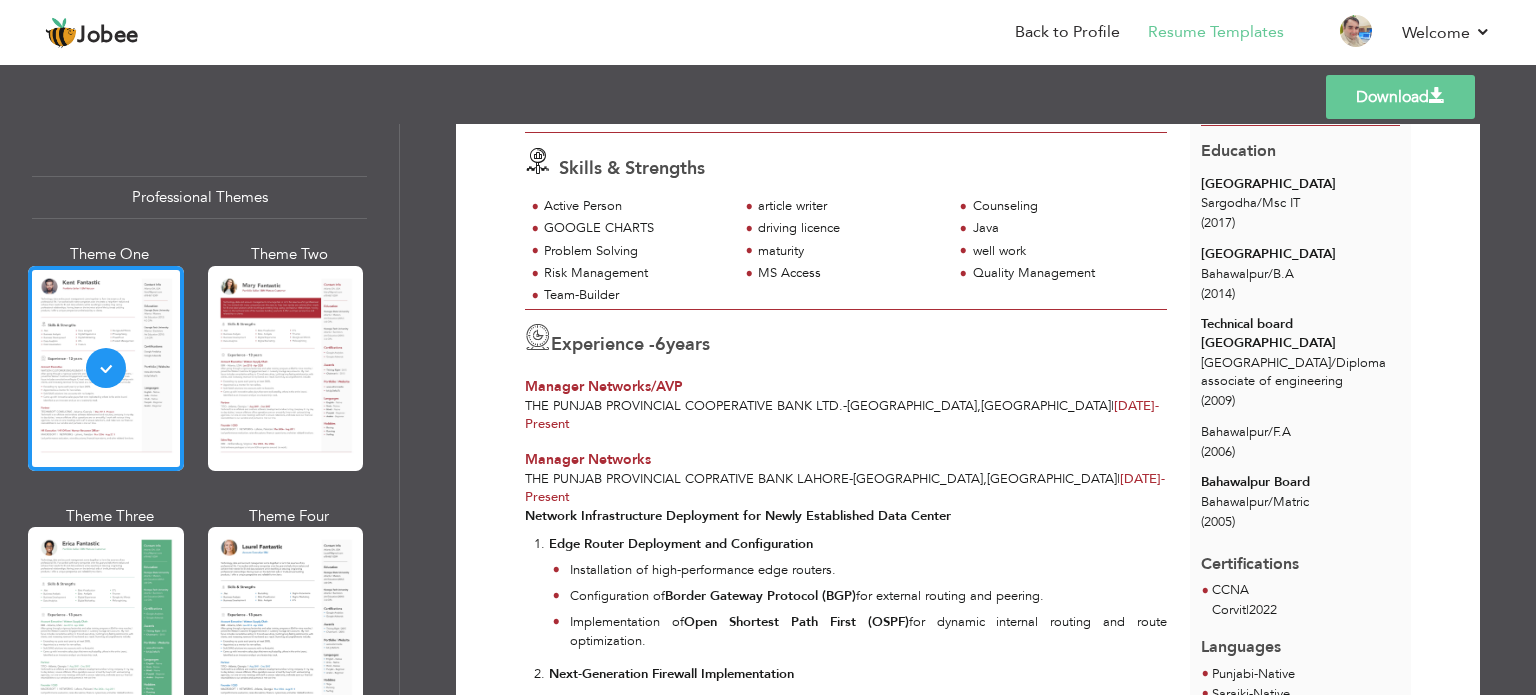 click on "Download" at bounding box center (1400, 97) 